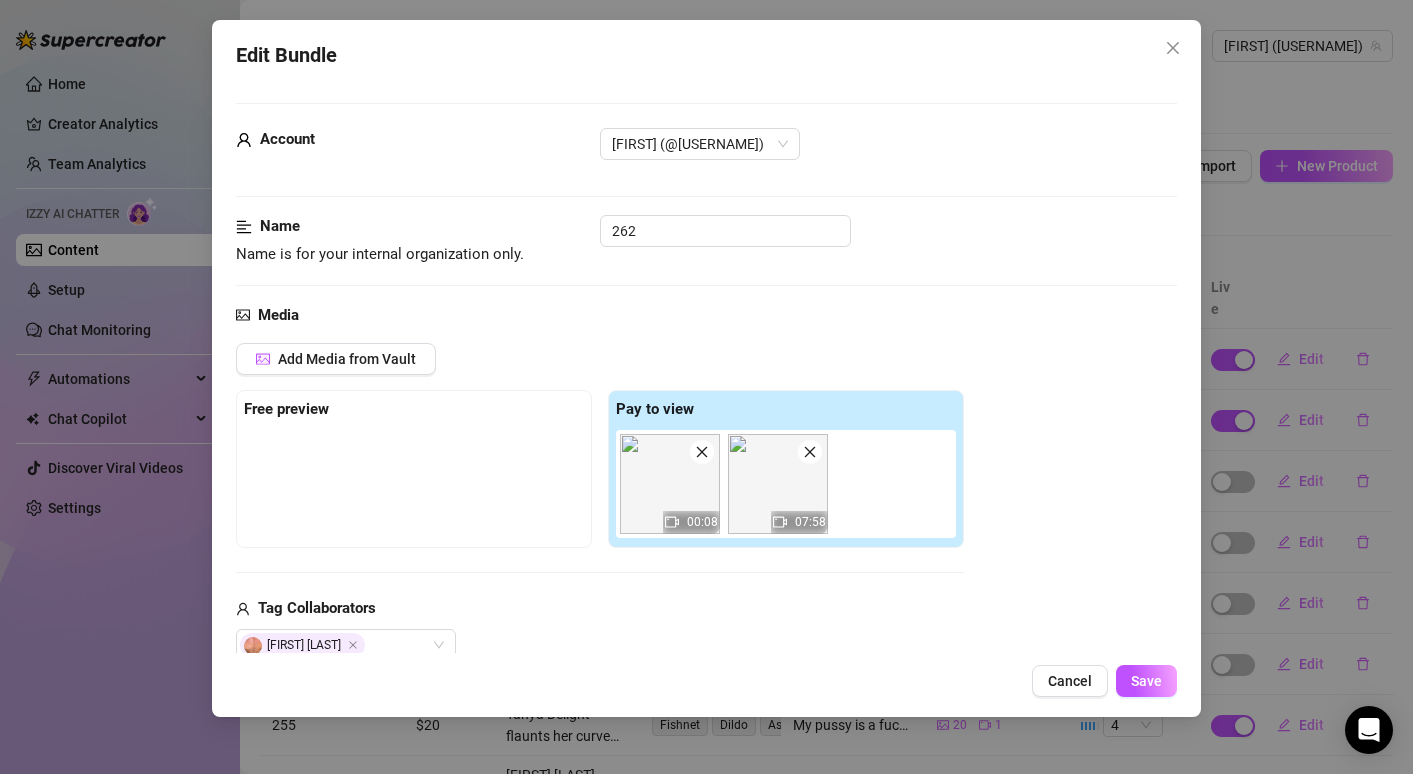 scroll, scrollTop: 0, scrollLeft: 0, axis: both 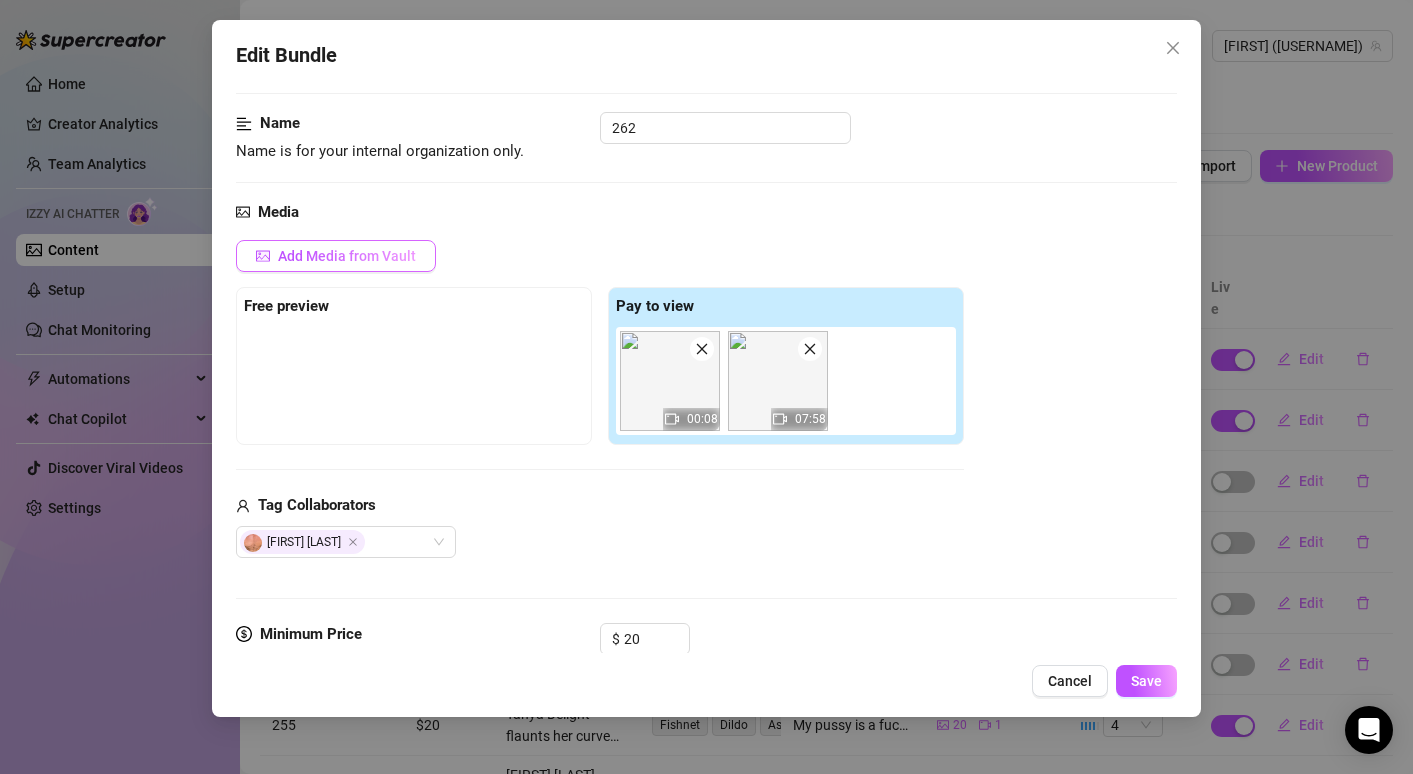 click on "Add Media from Vault" at bounding box center [347, 256] 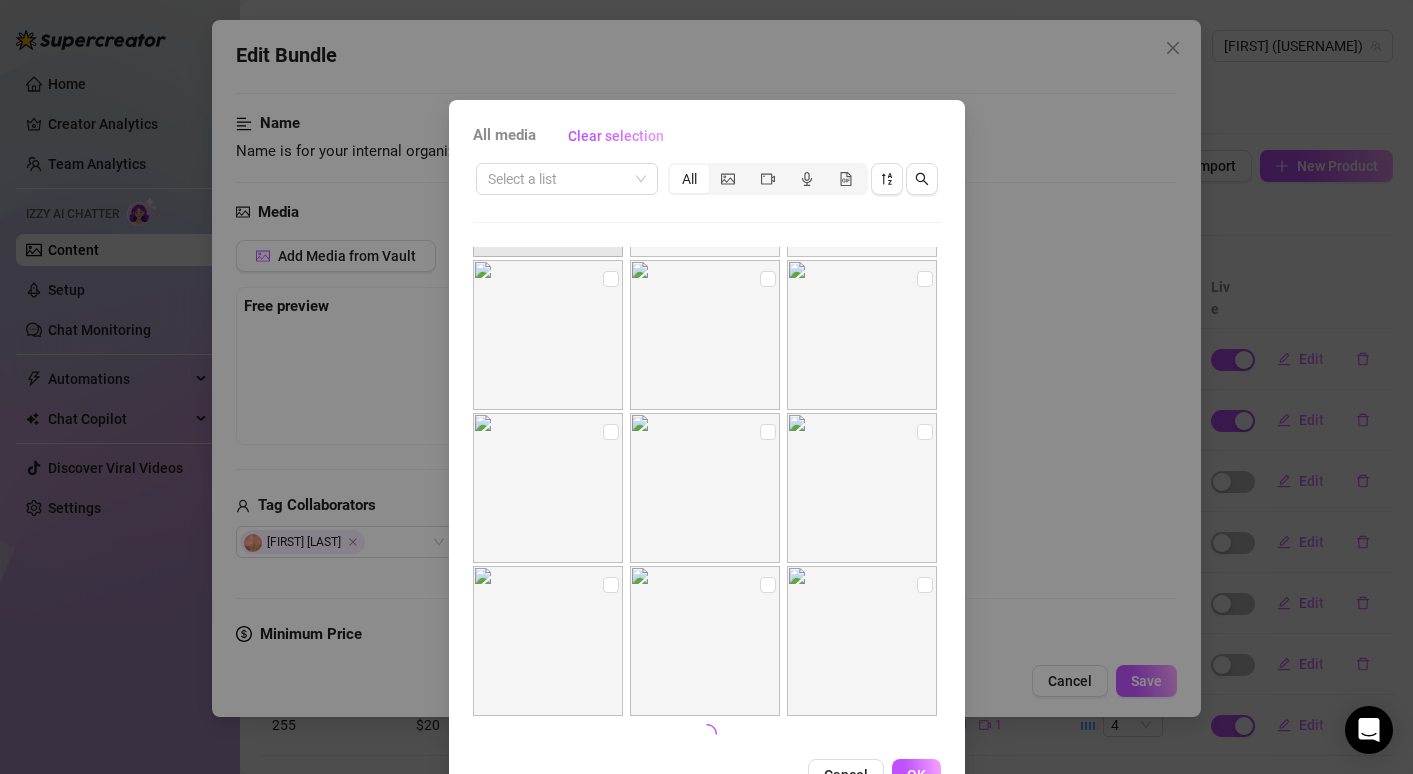 scroll, scrollTop: 754, scrollLeft: 0, axis: vertical 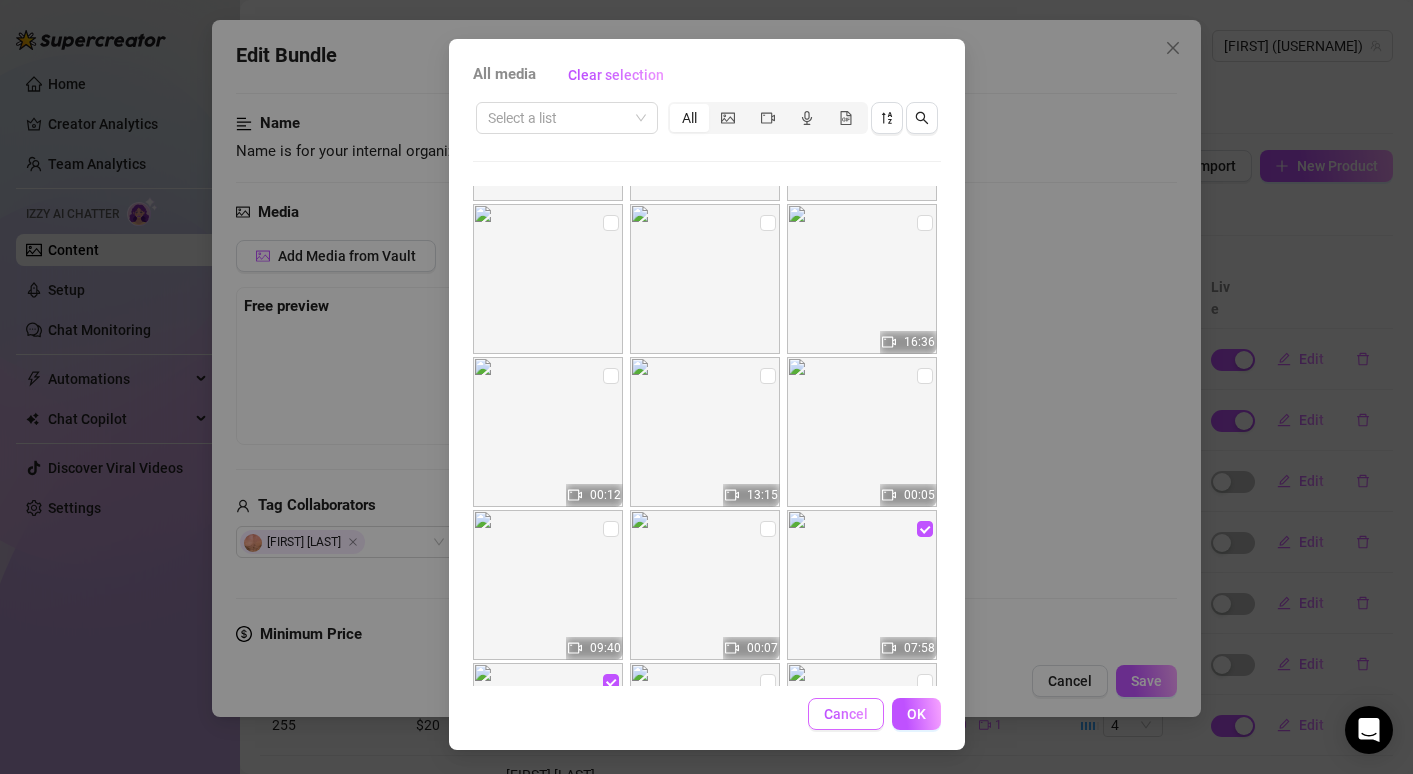 click on "Cancel" at bounding box center [846, 714] 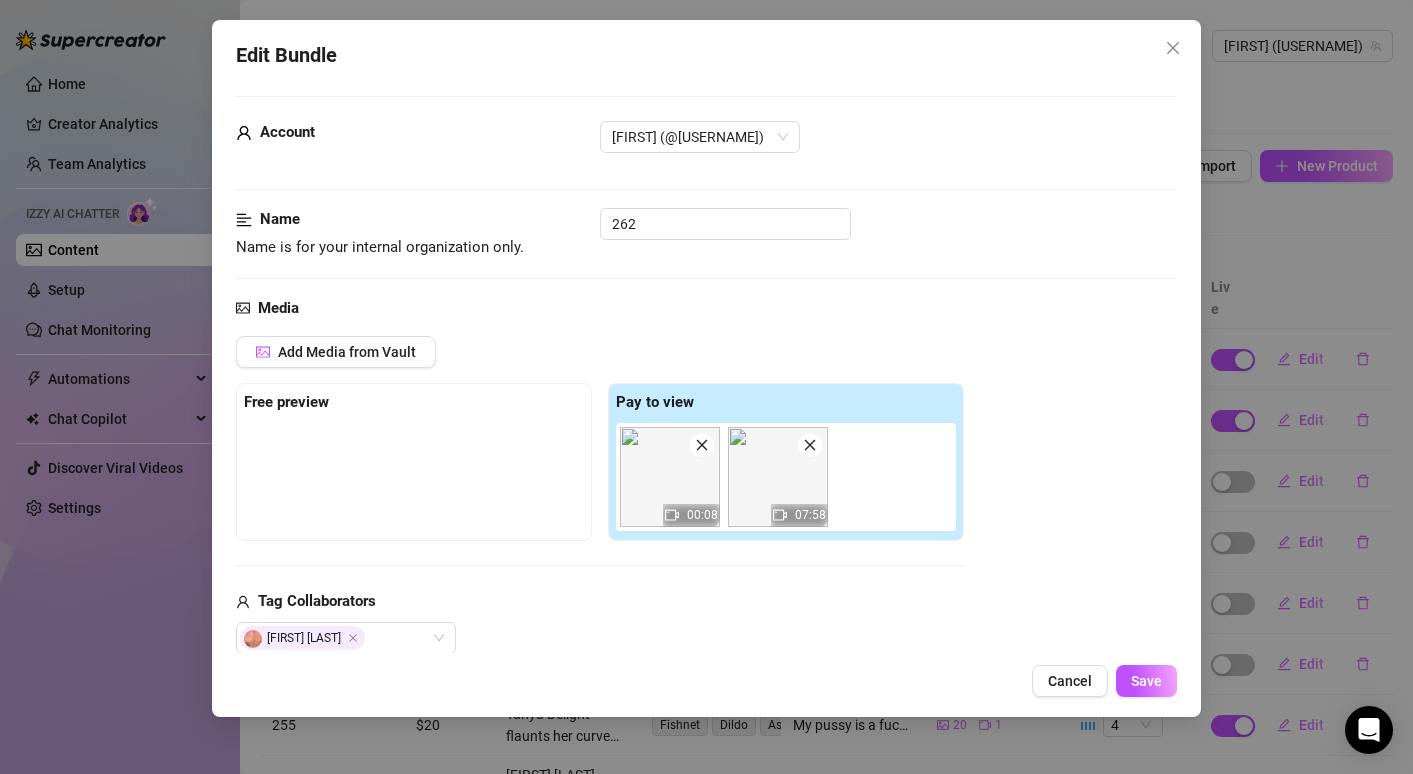 scroll, scrollTop: 0, scrollLeft: 0, axis: both 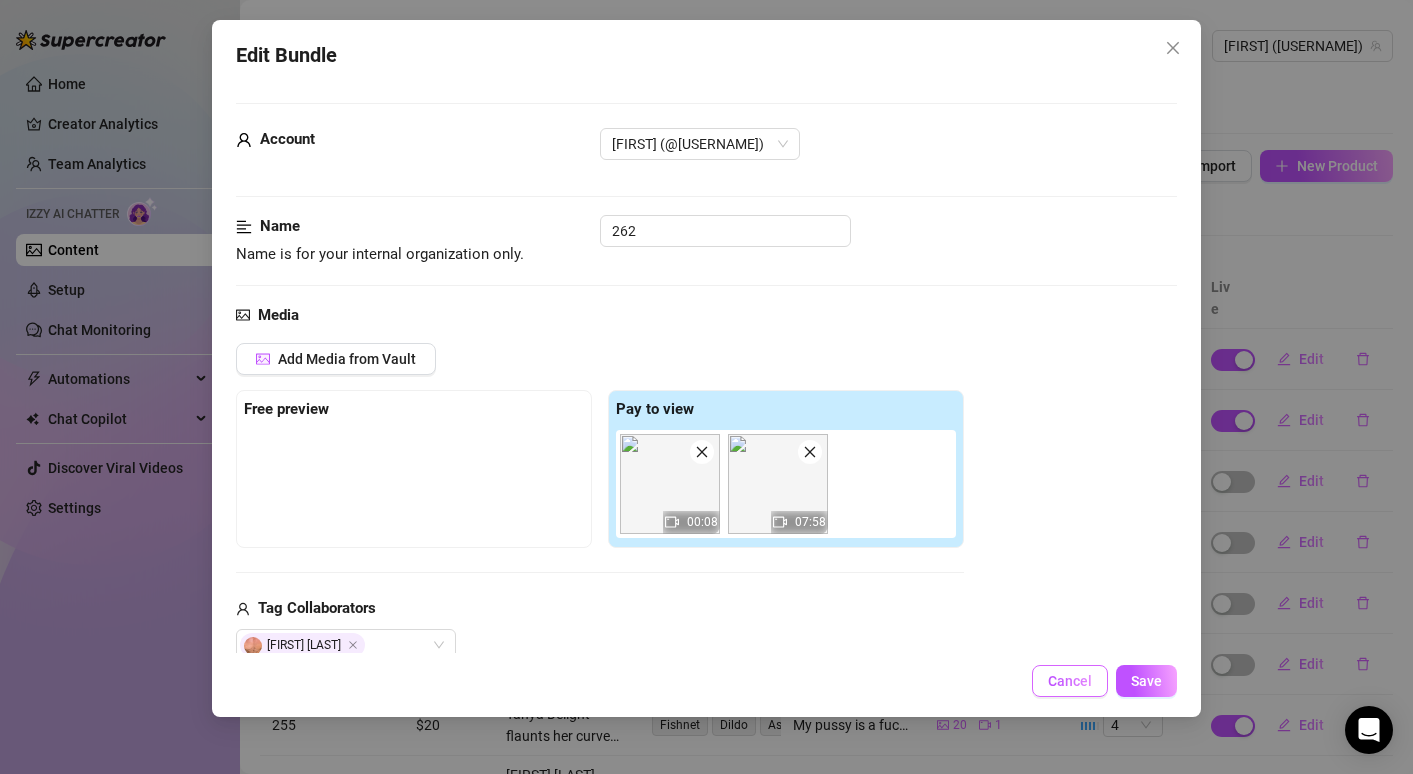 click on "Cancel" at bounding box center [1070, 681] 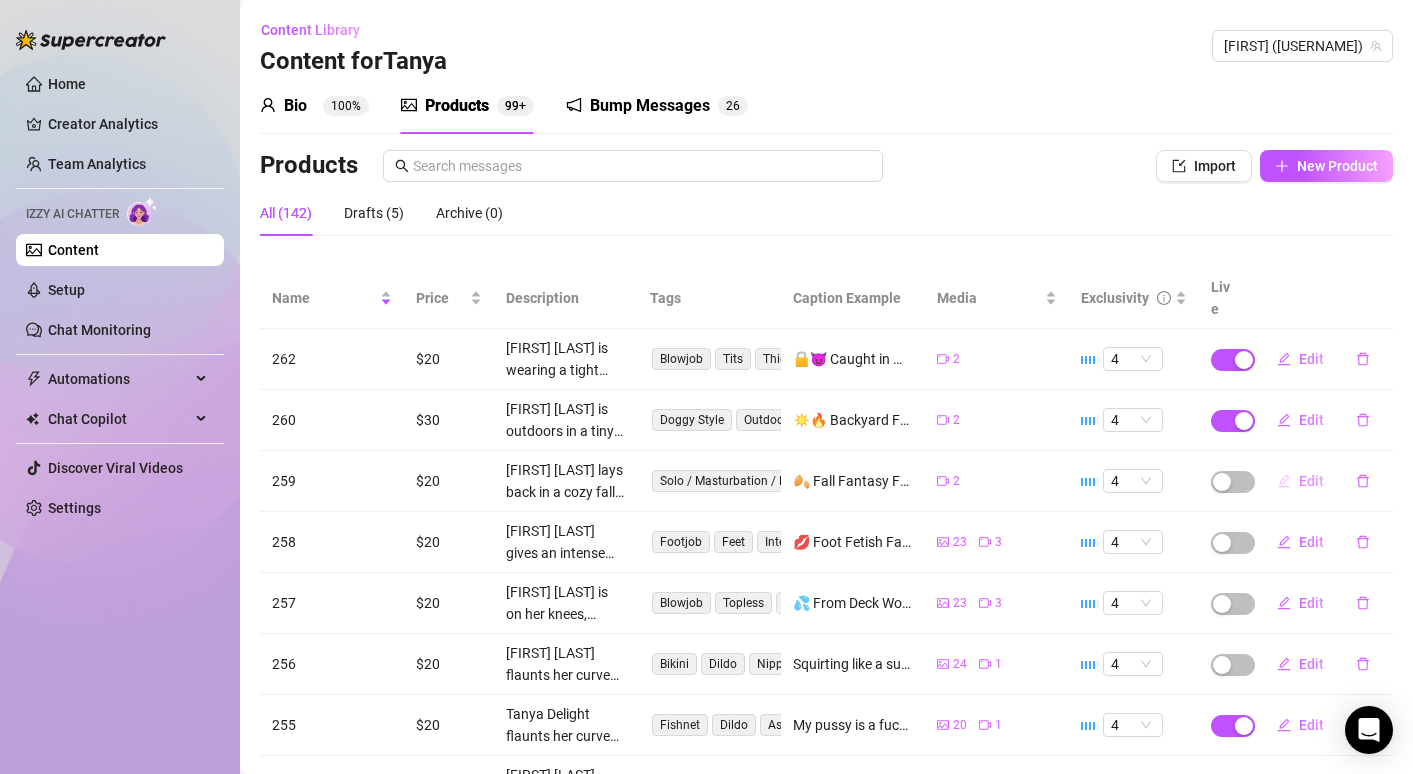 click on "Edit" at bounding box center [1311, 481] 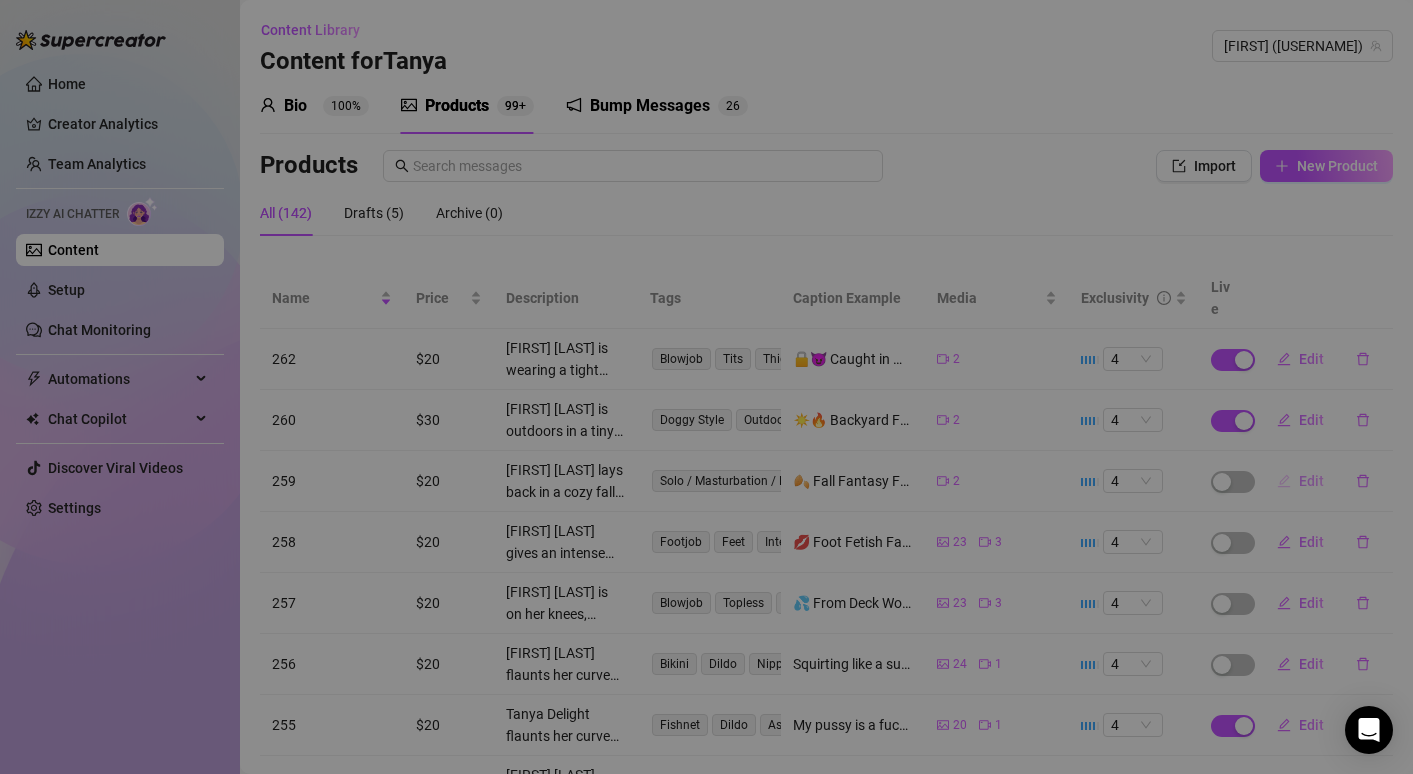 type on "🍂 Fall Fantasy Fuck & Cum 🍂 I’m laid back in this warm, cozy autumn setting, the camera looking down at every inch of me—my face, my curves, my body moving with pleasure. My fingers wrap around a sexy dildo, sliding it deep inside my dripping pussy as I moan for you. Each thrust pushes me closer, and when I finally cum, I can’t stop… wave after wave takes over until I’m breathless, trembling, and soaking wet for you. 🍆💦 You’ll see it all—every orgasm, every look, every sound—like you’re right here with me. 🎥 Unlock now and watch me cum just for you. 🍂🔥" 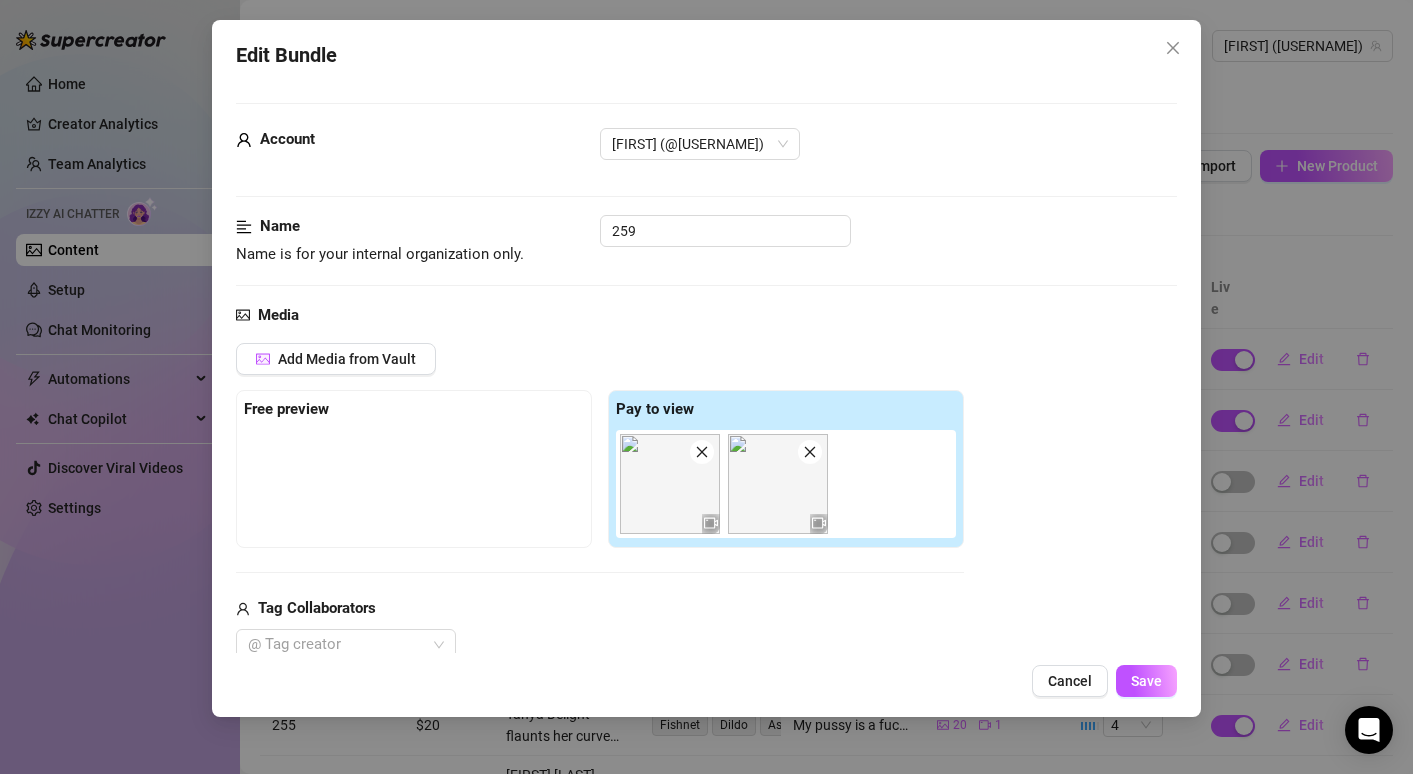 click on "Add Media from Vault" at bounding box center (600, 366) 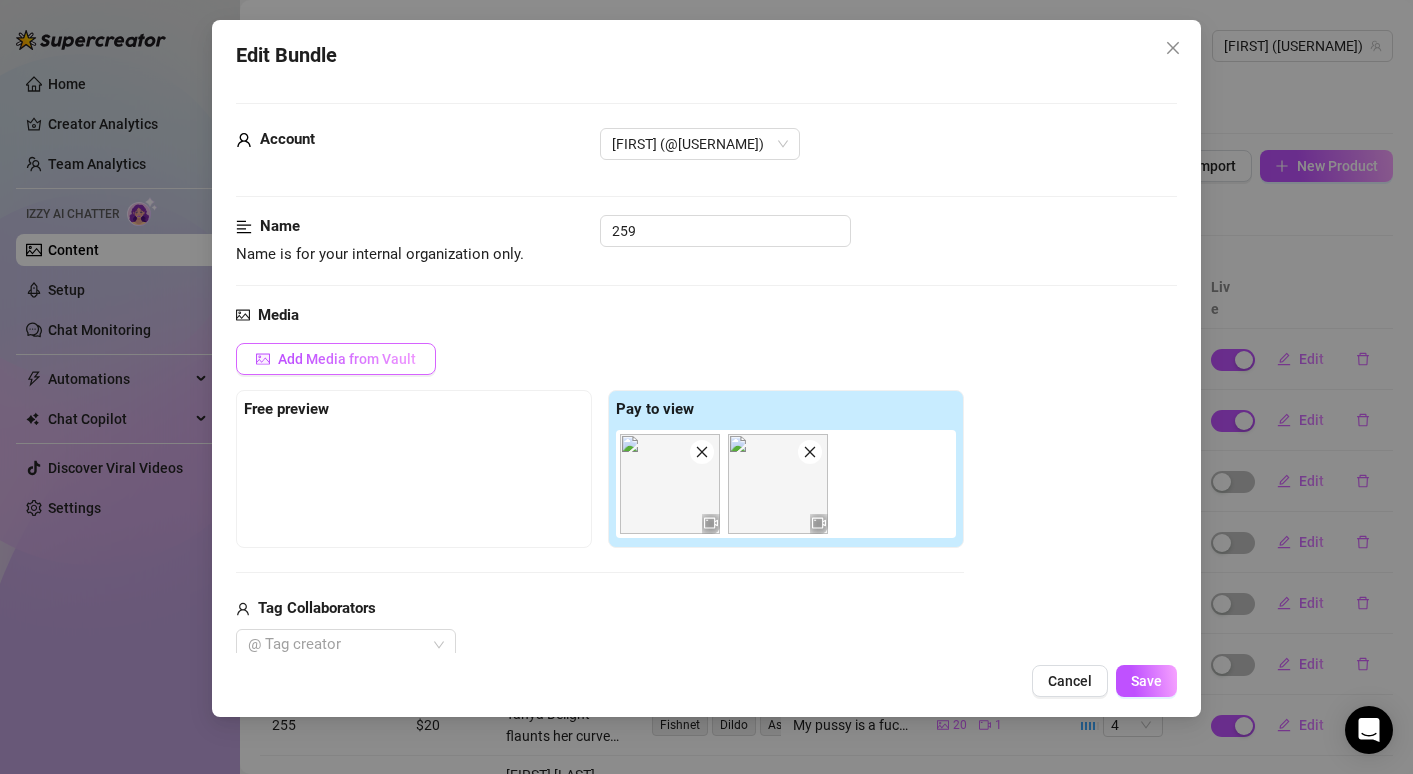 click on "Add Media from Vault" at bounding box center [347, 359] 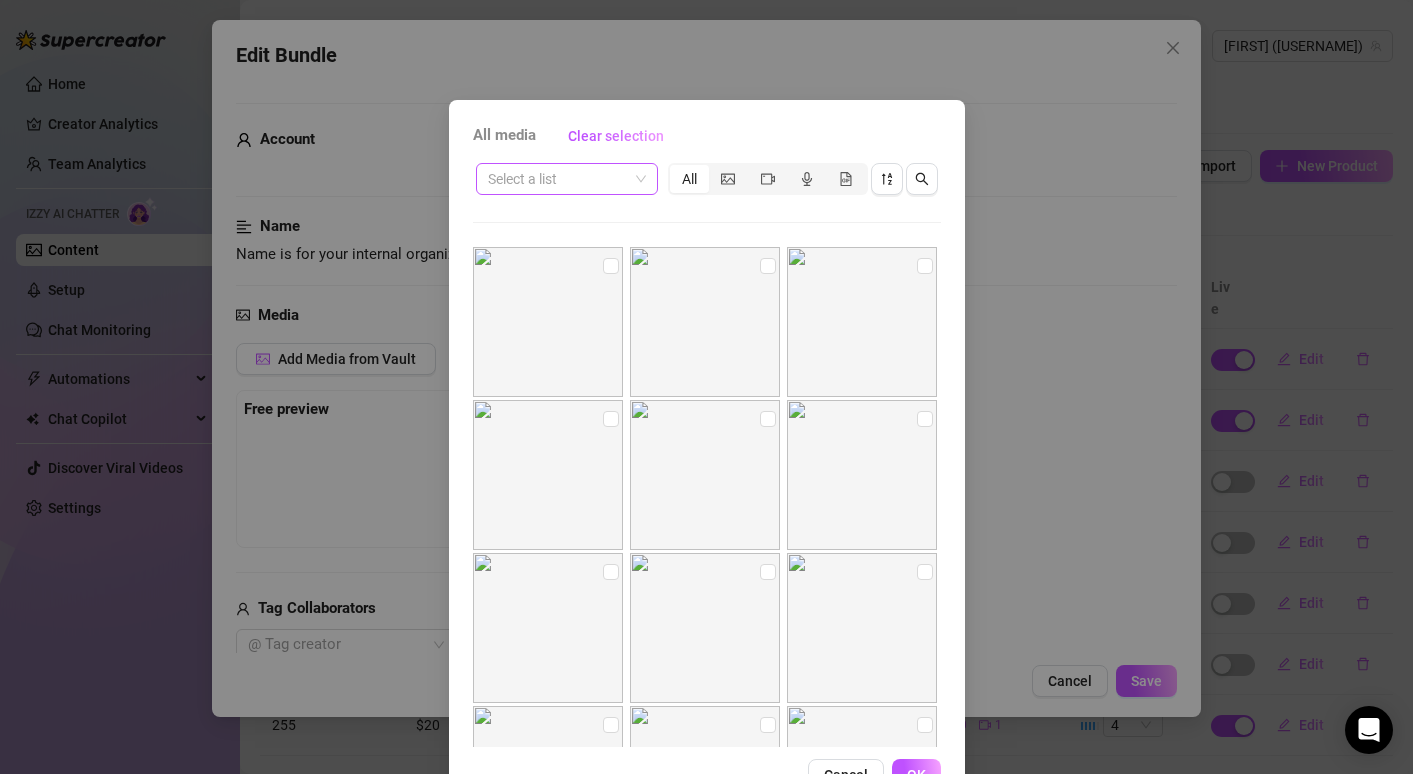 click at bounding box center [558, 179] 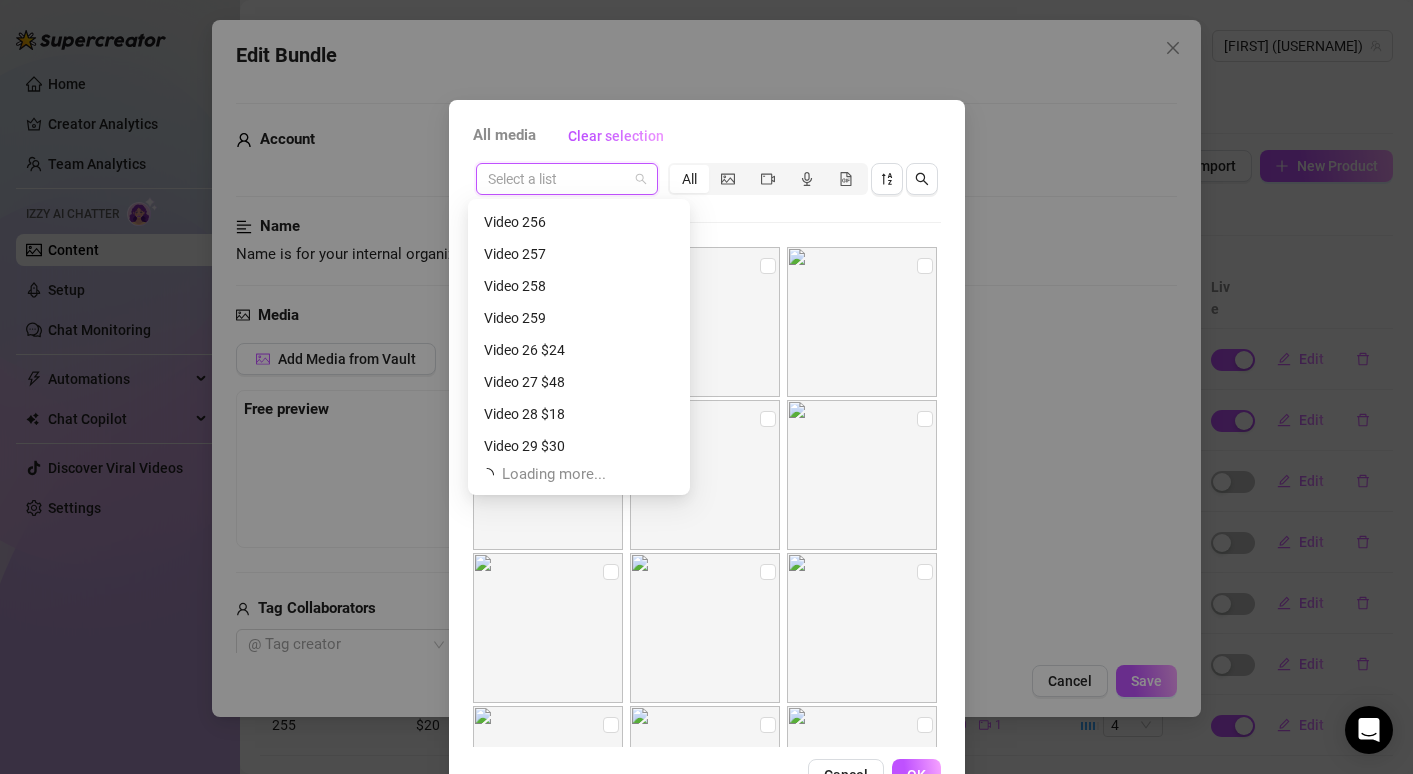 scroll, scrollTop: 6784, scrollLeft: 0, axis: vertical 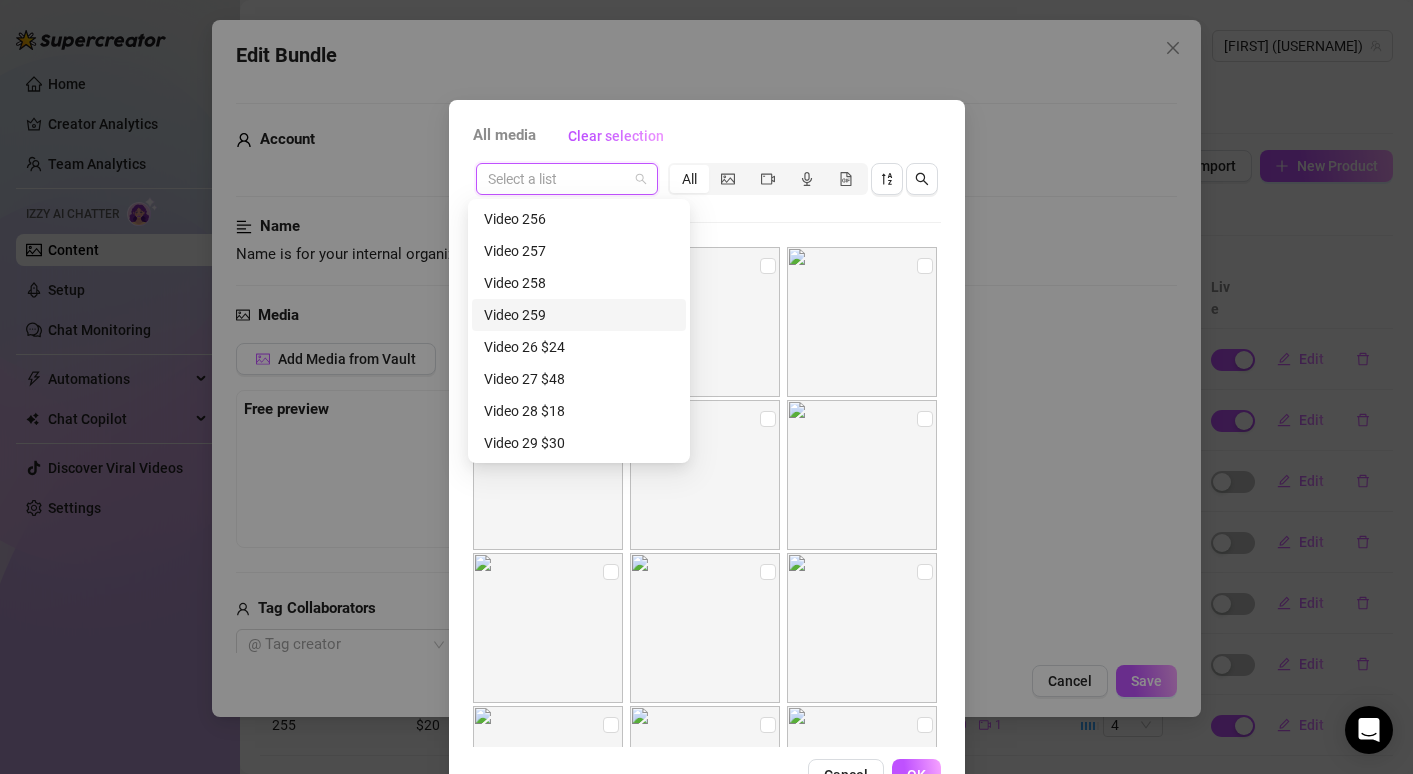 click on "Video 259" at bounding box center [579, 315] 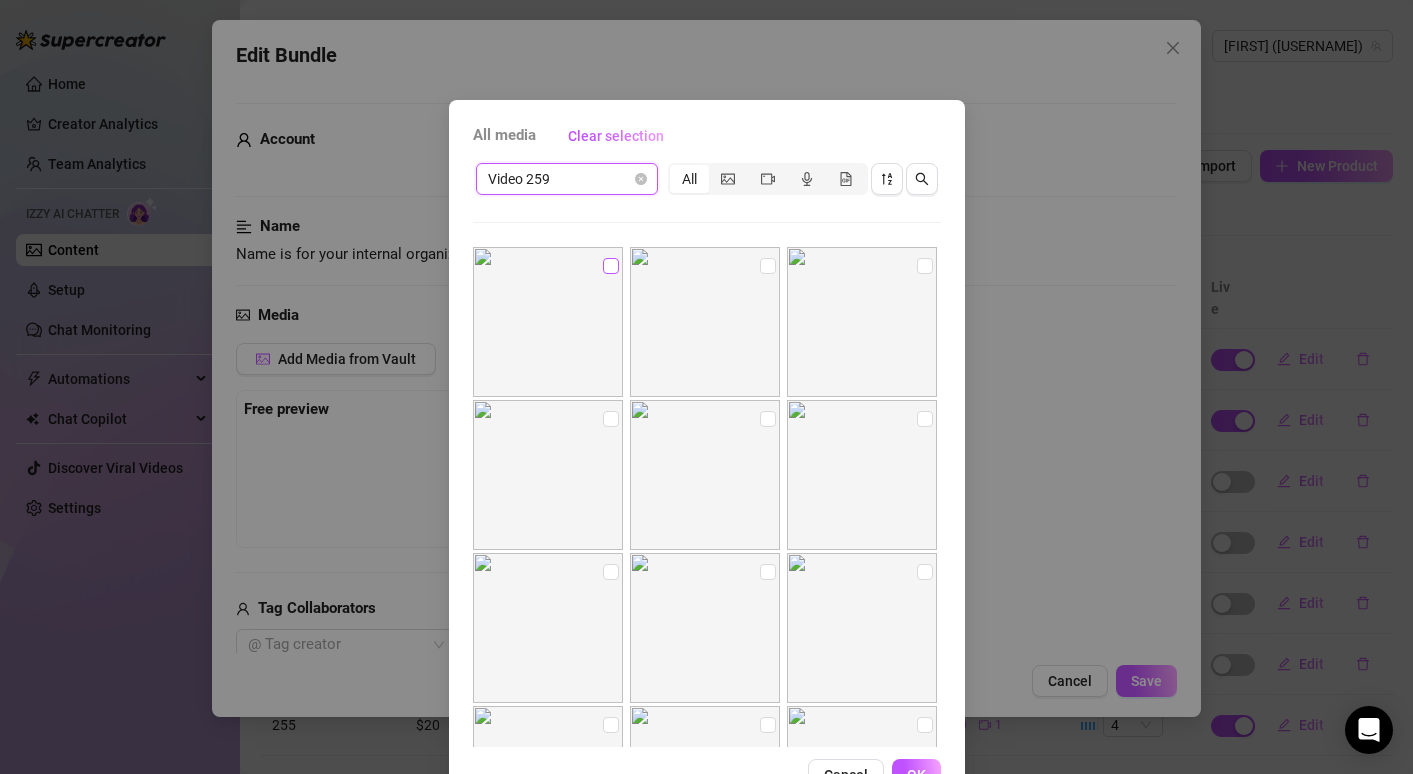 click at bounding box center [611, 266] 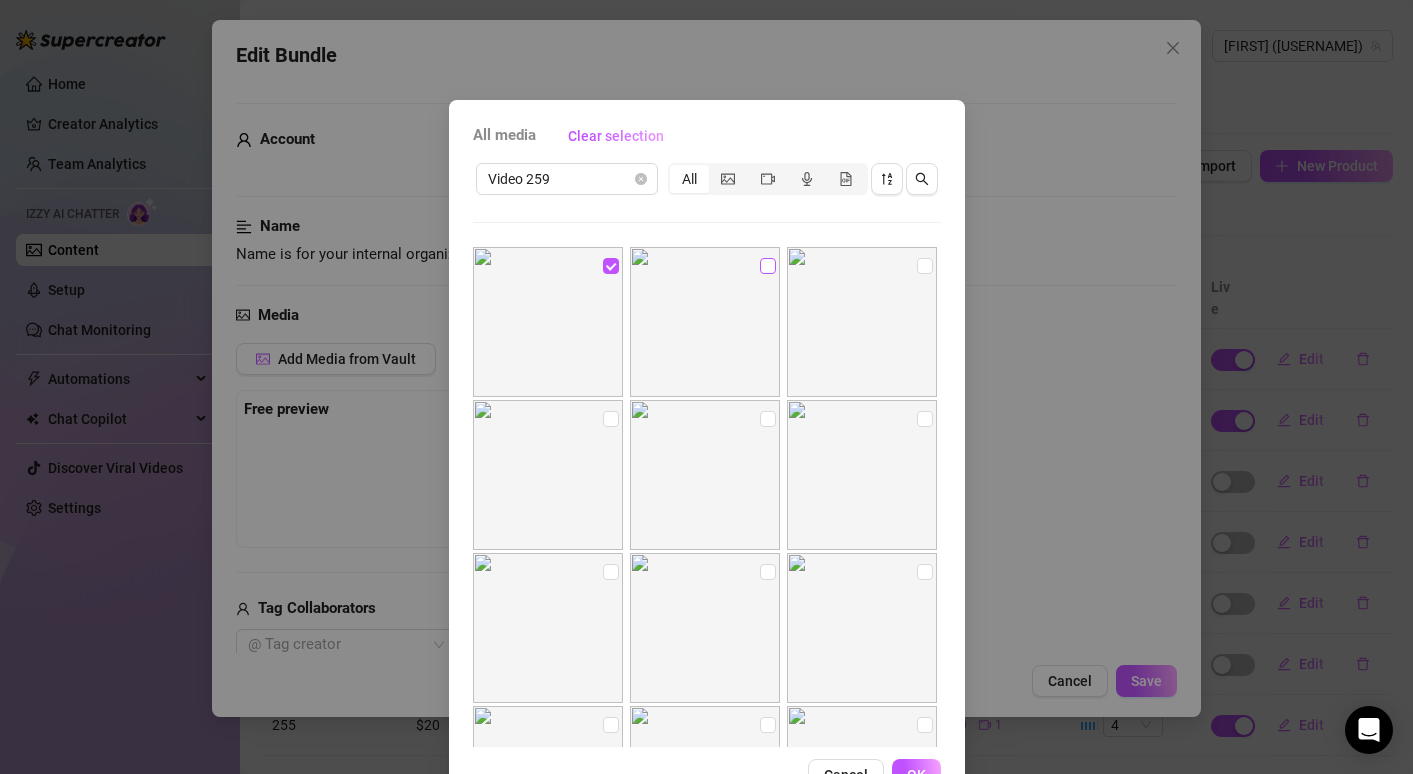 click at bounding box center (768, 266) 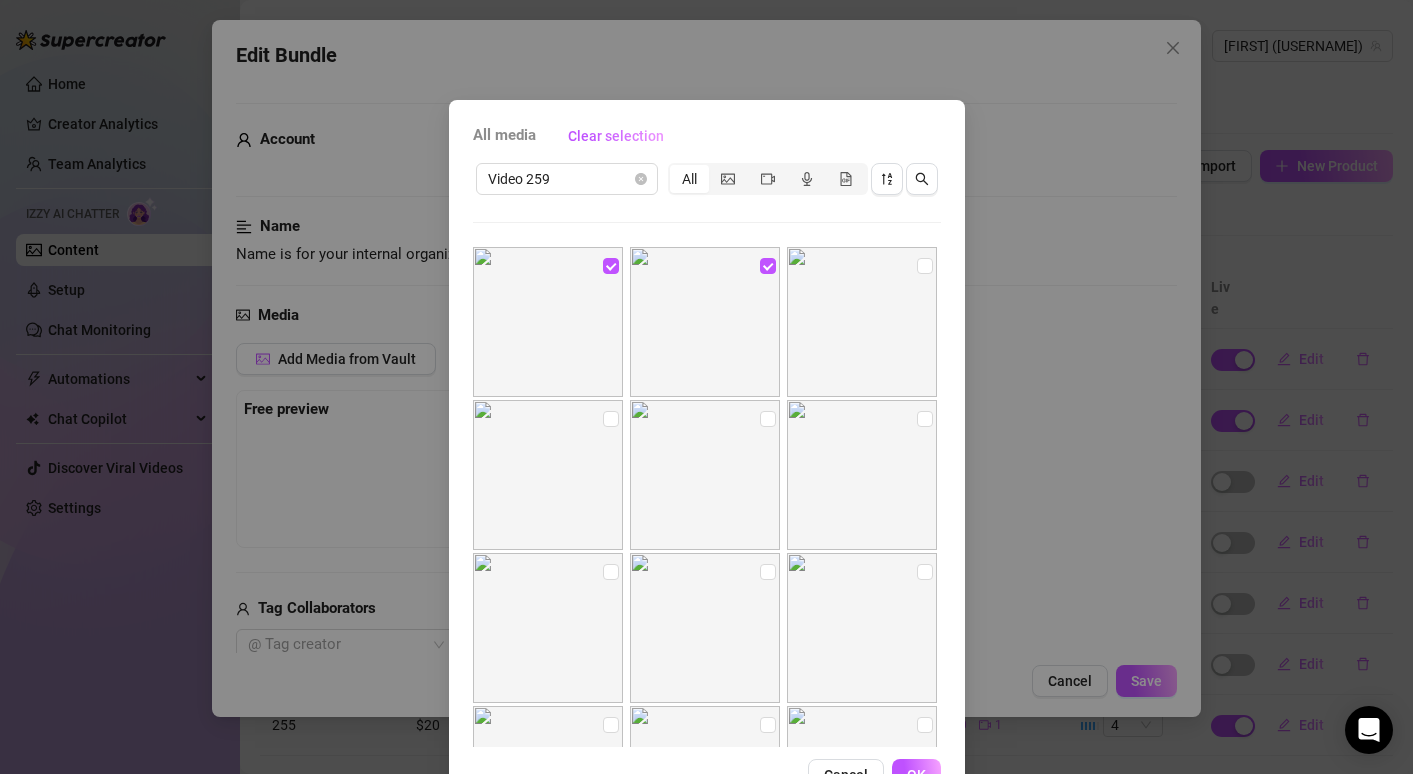 click at bounding box center (862, 322) 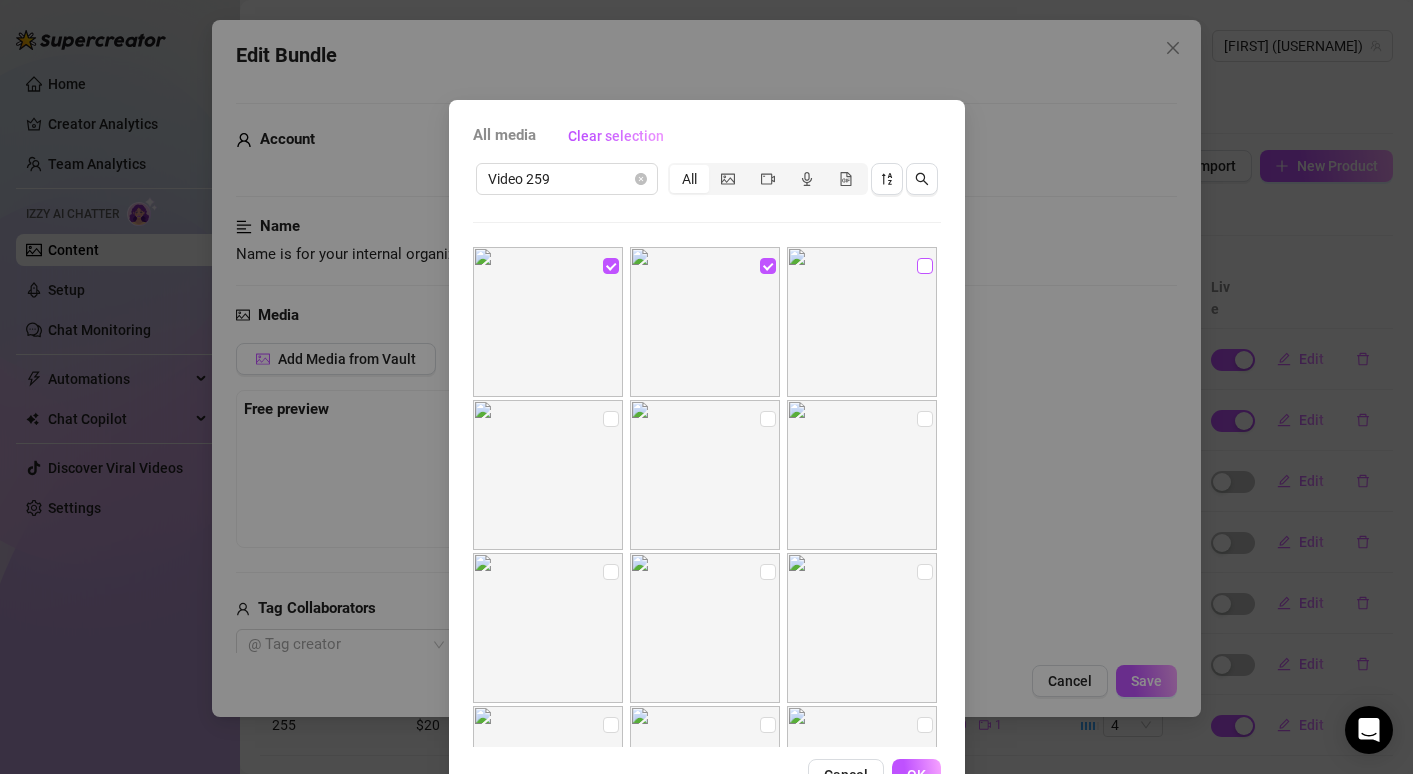 click at bounding box center (925, 266) 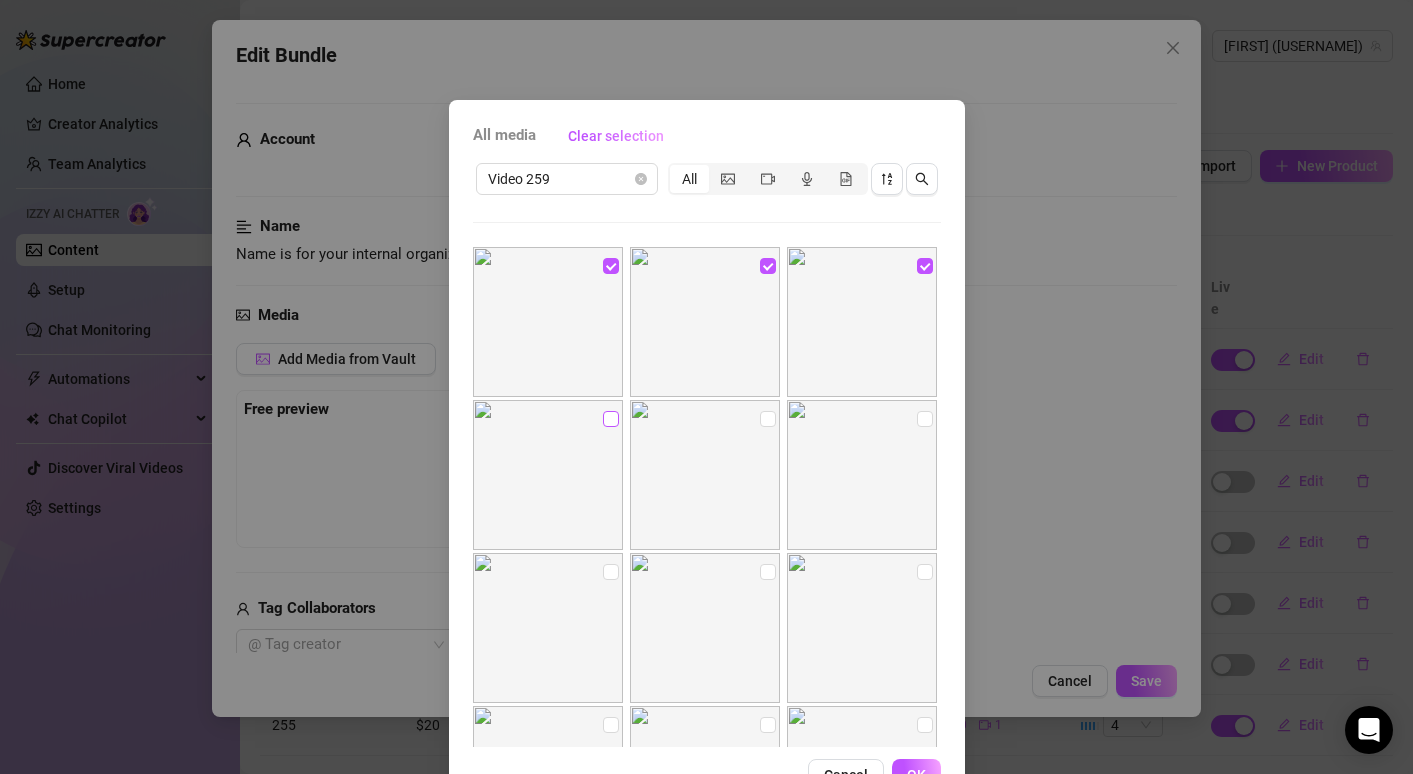 click at bounding box center (611, 419) 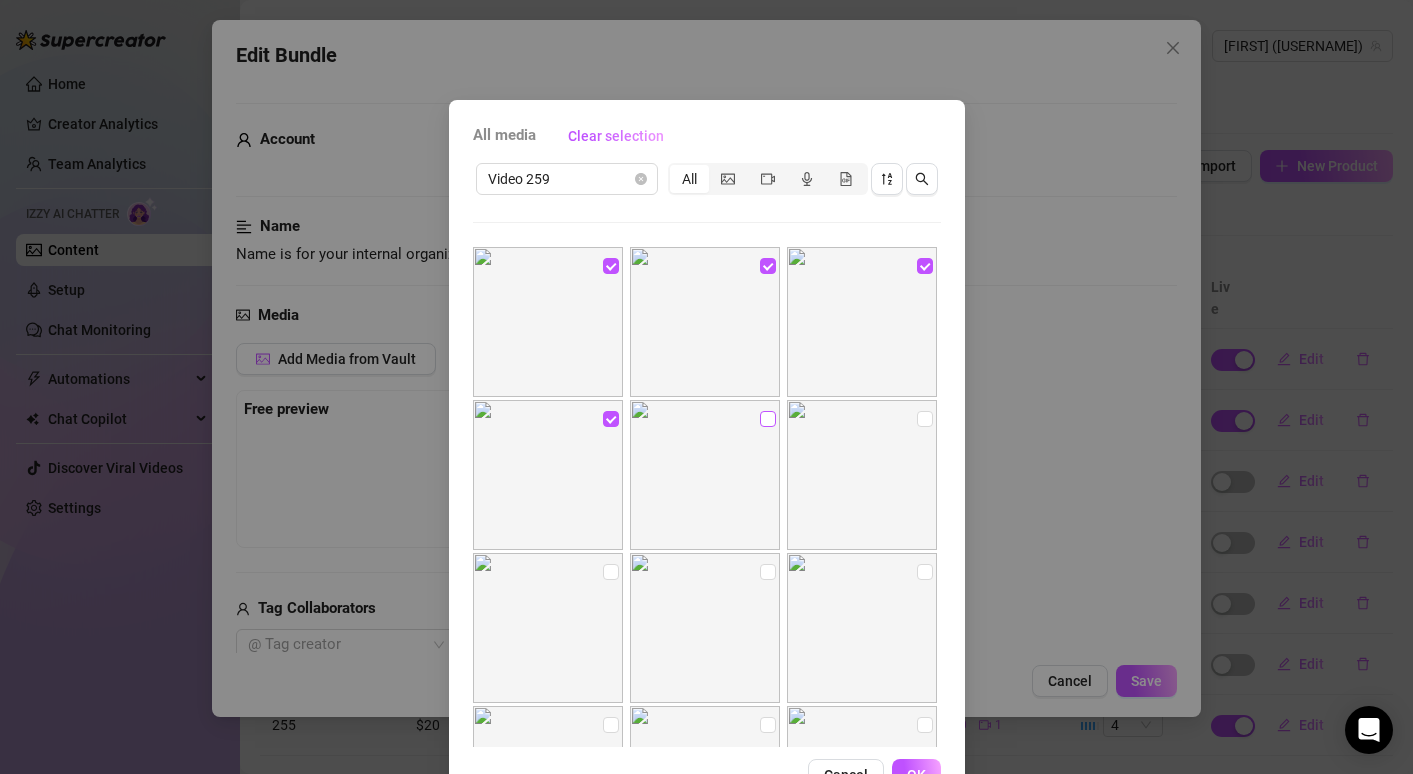 click at bounding box center [768, 419] 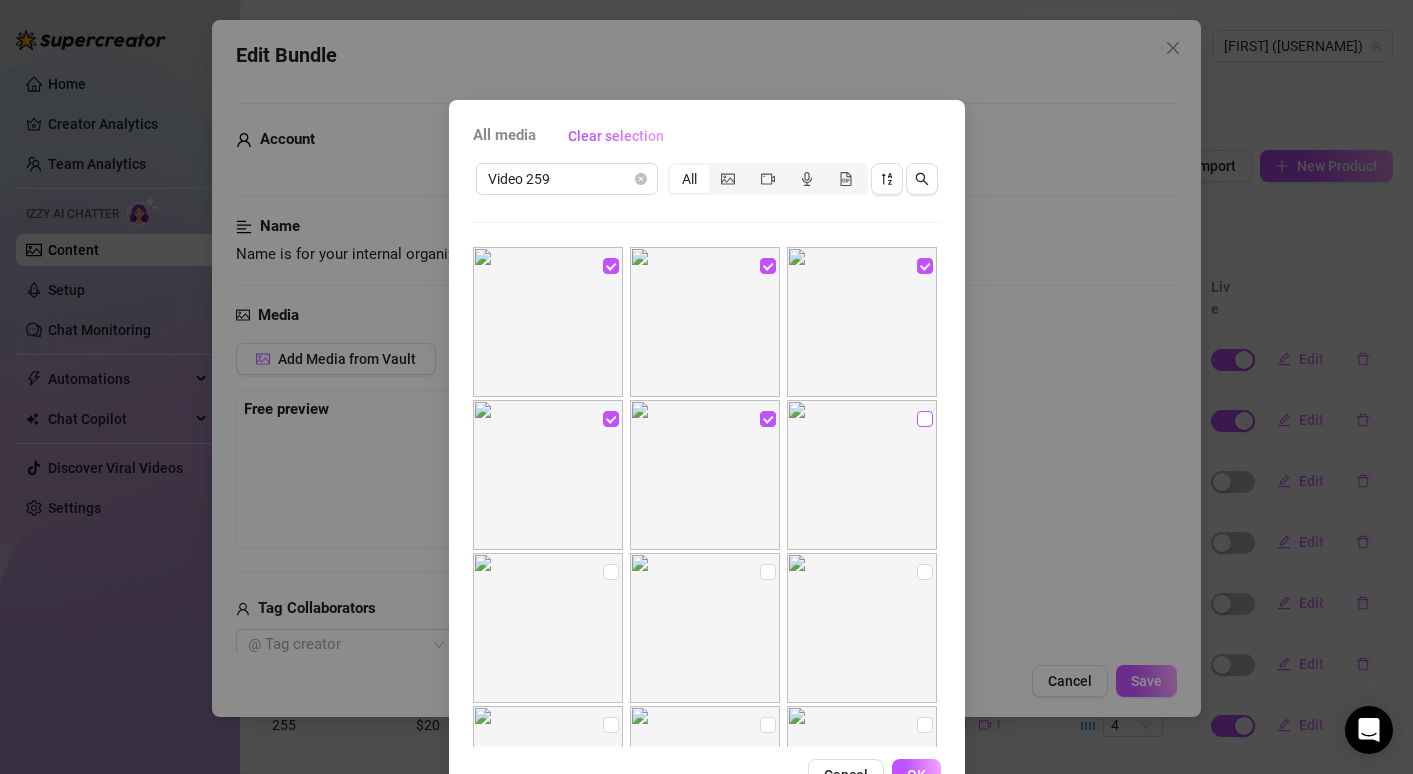 click at bounding box center (925, 419) 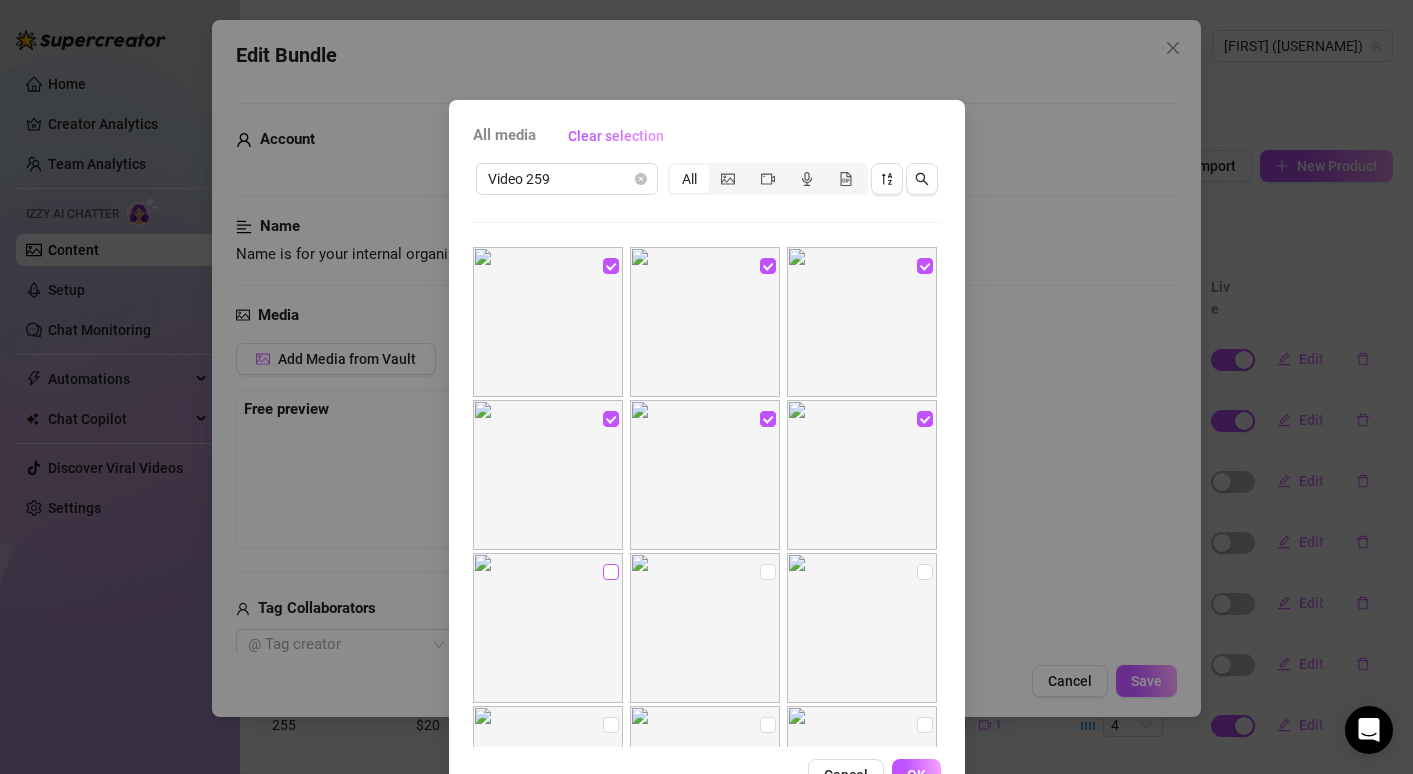 click at bounding box center (611, 572) 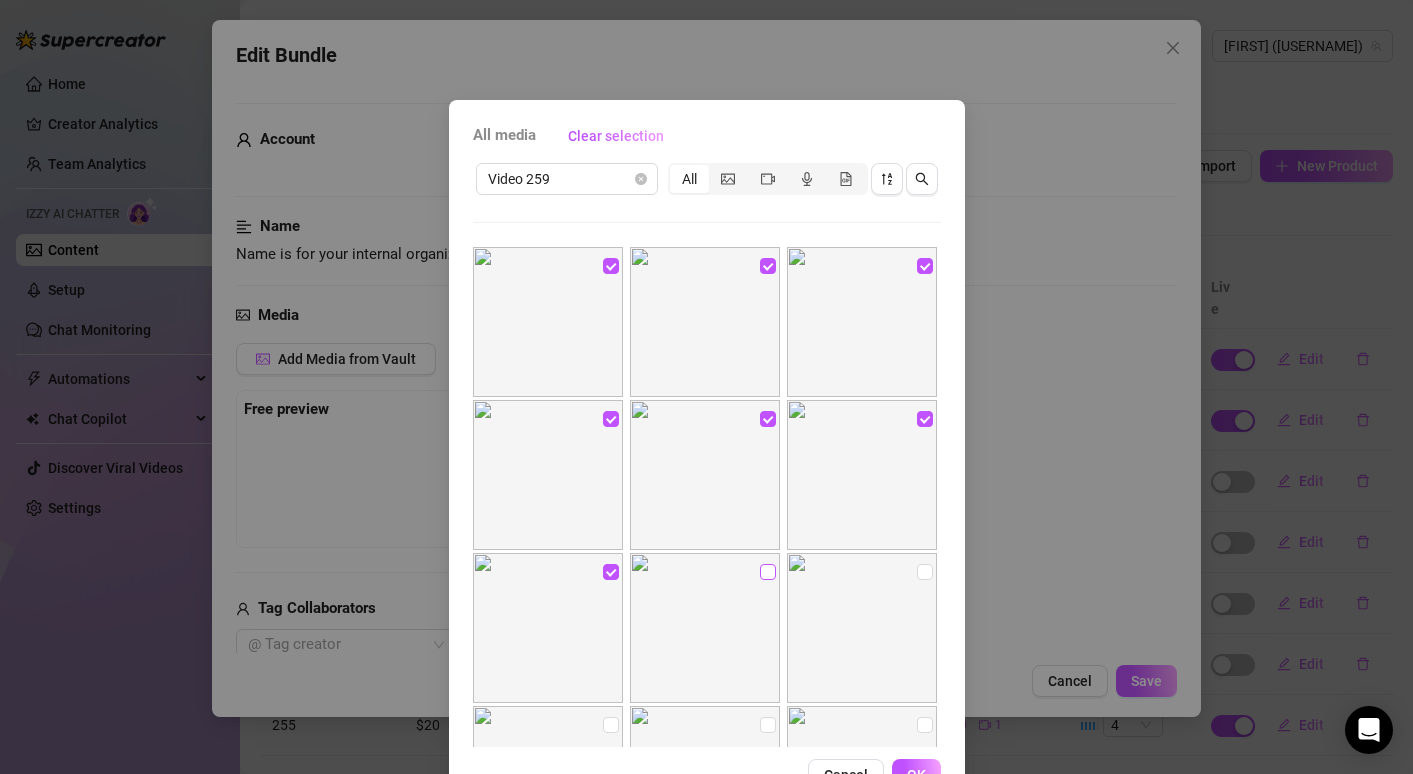 click at bounding box center (768, 572) 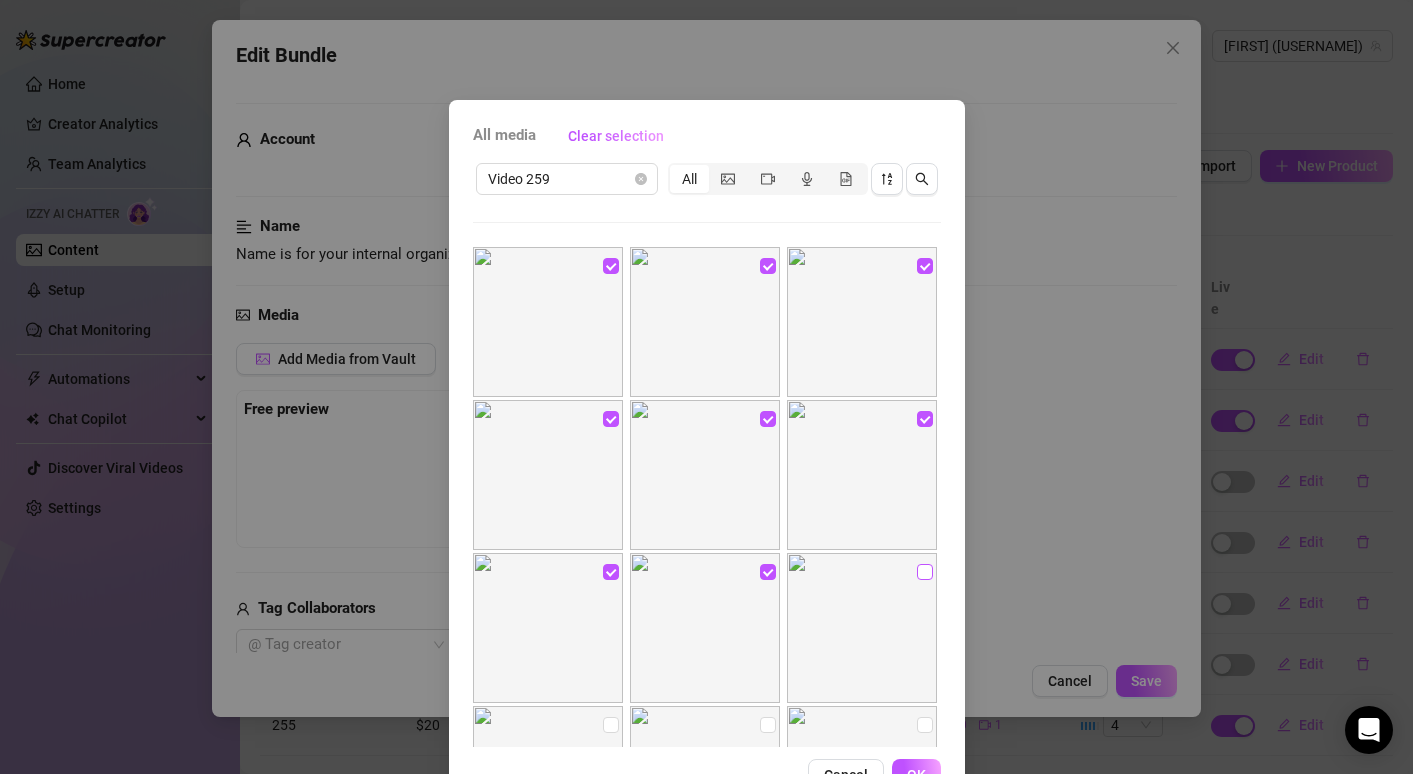 click at bounding box center [925, 572] 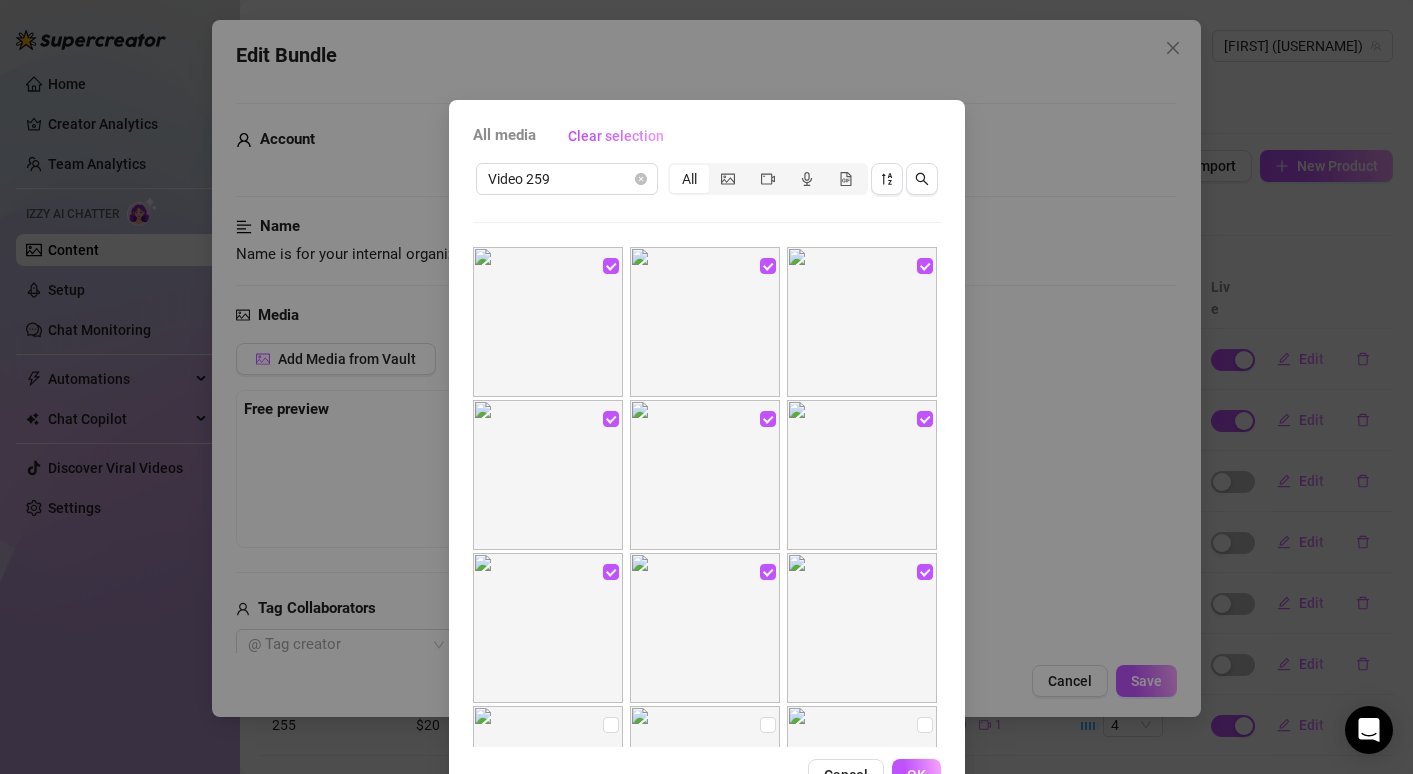 scroll, scrollTop: 350, scrollLeft: 0, axis: vertical 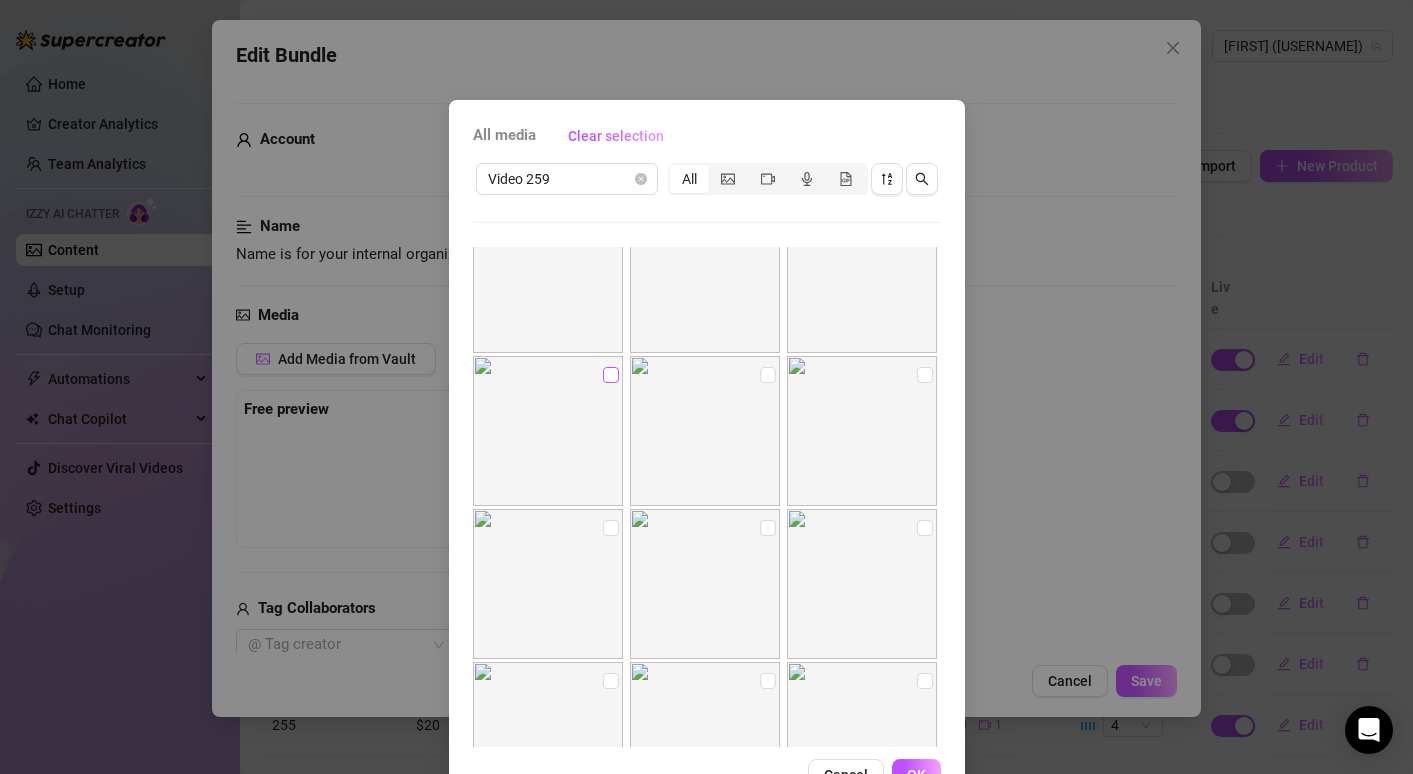 click at bounding box center [611, 375] 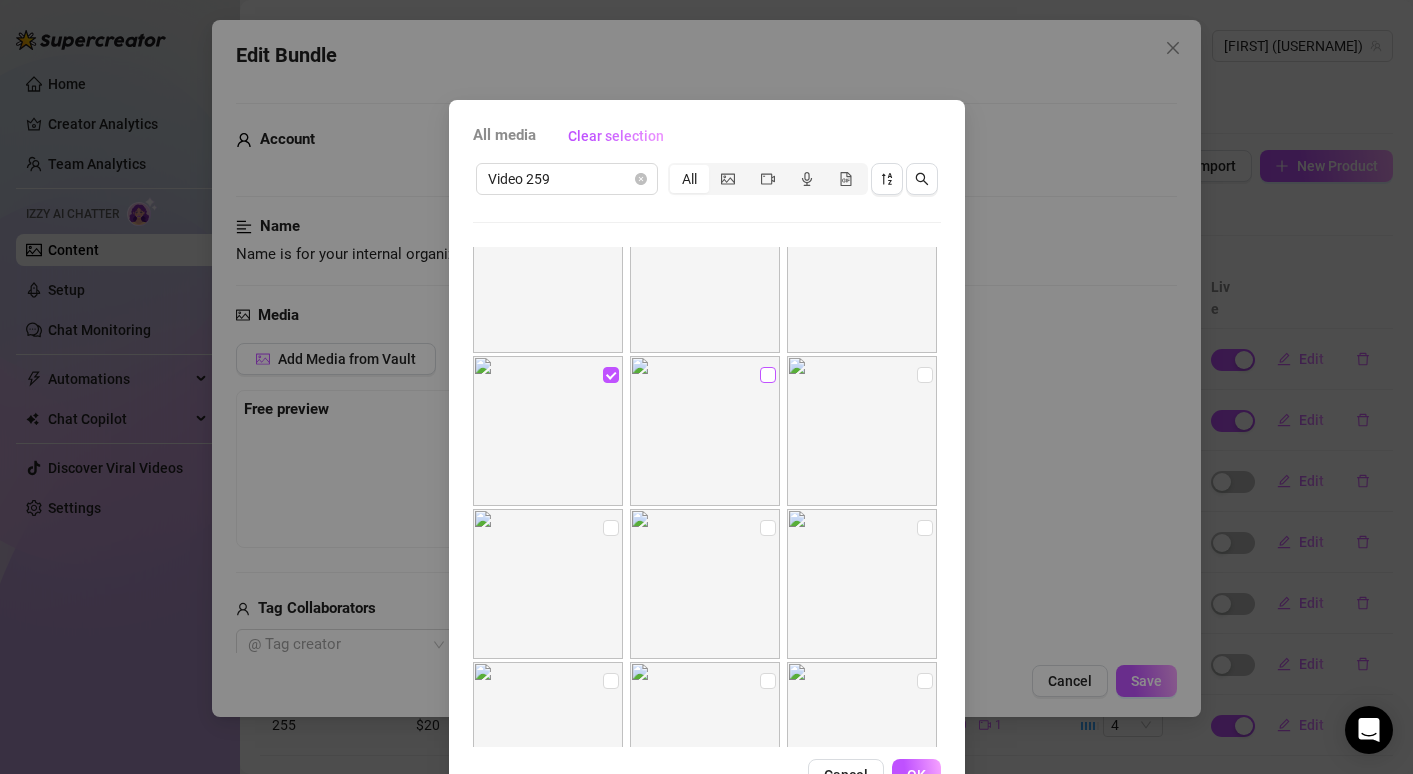 click at bounding box center (768, 375) 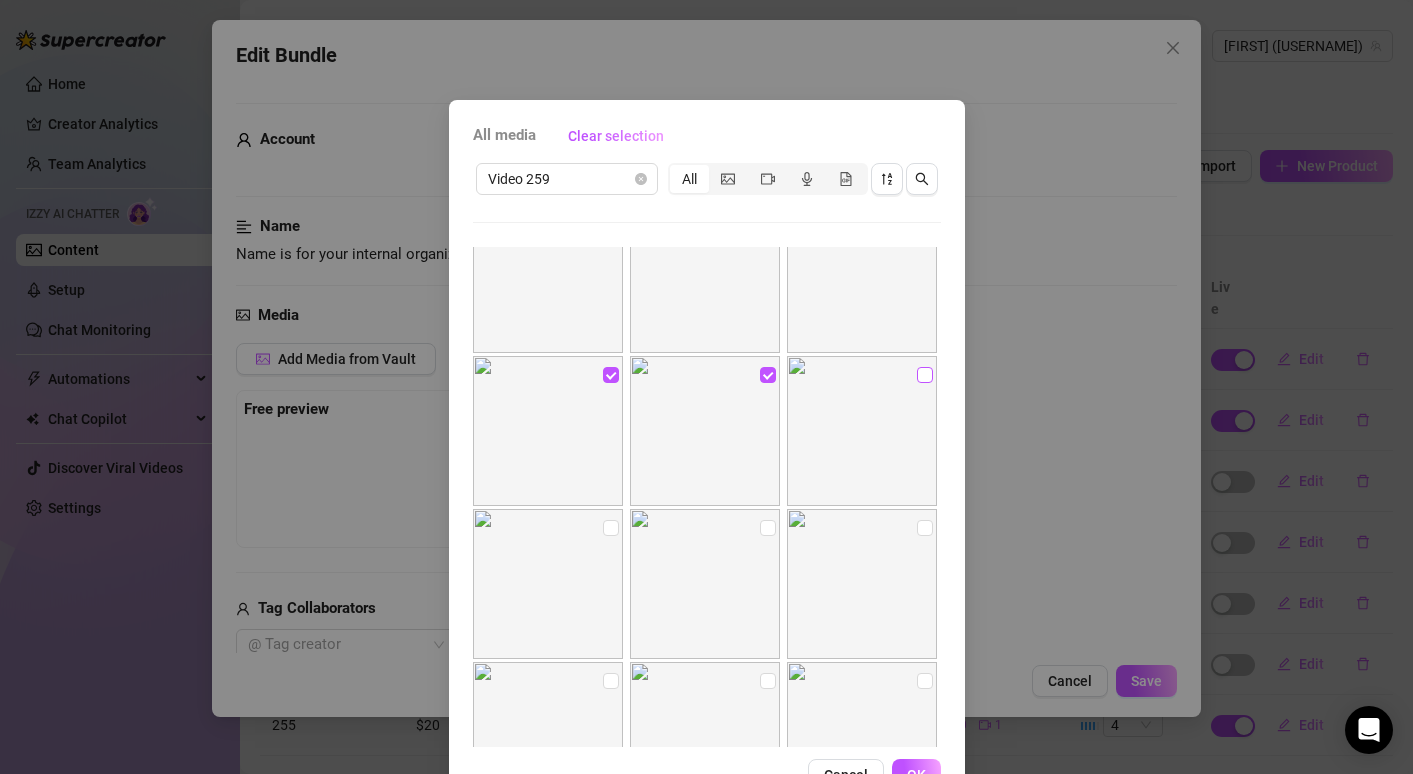 click at bounding box center [925, 375] 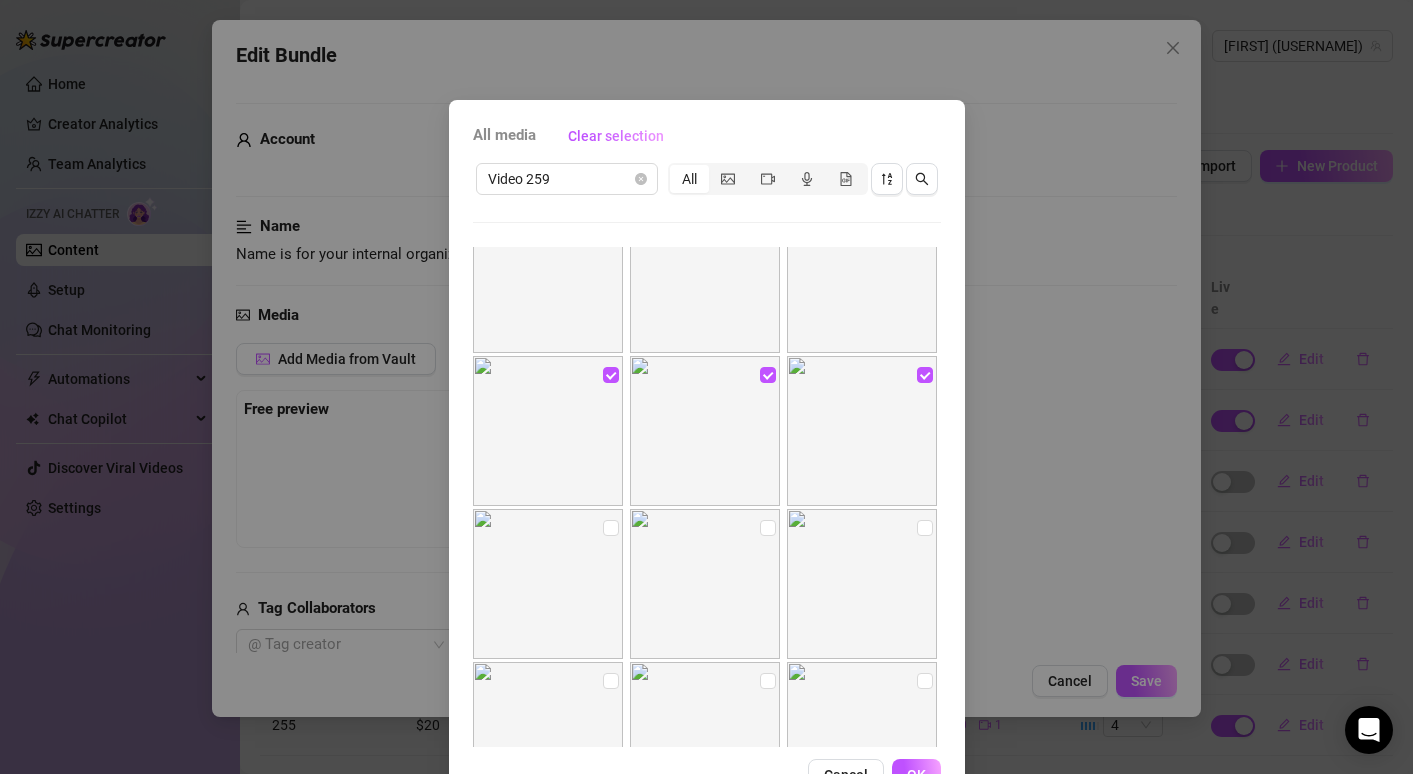click at bounding box center (548, 584) 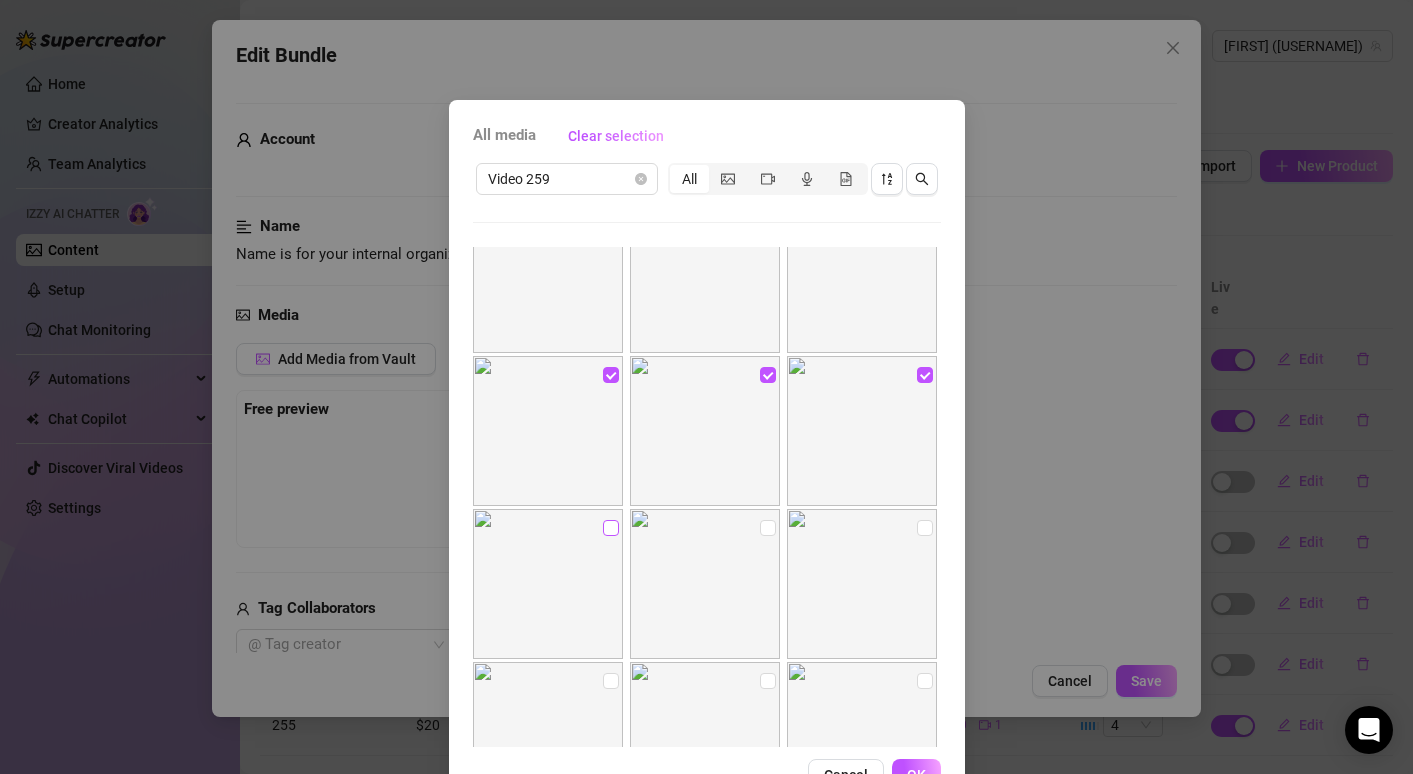 click at bounding box center (611, 528) 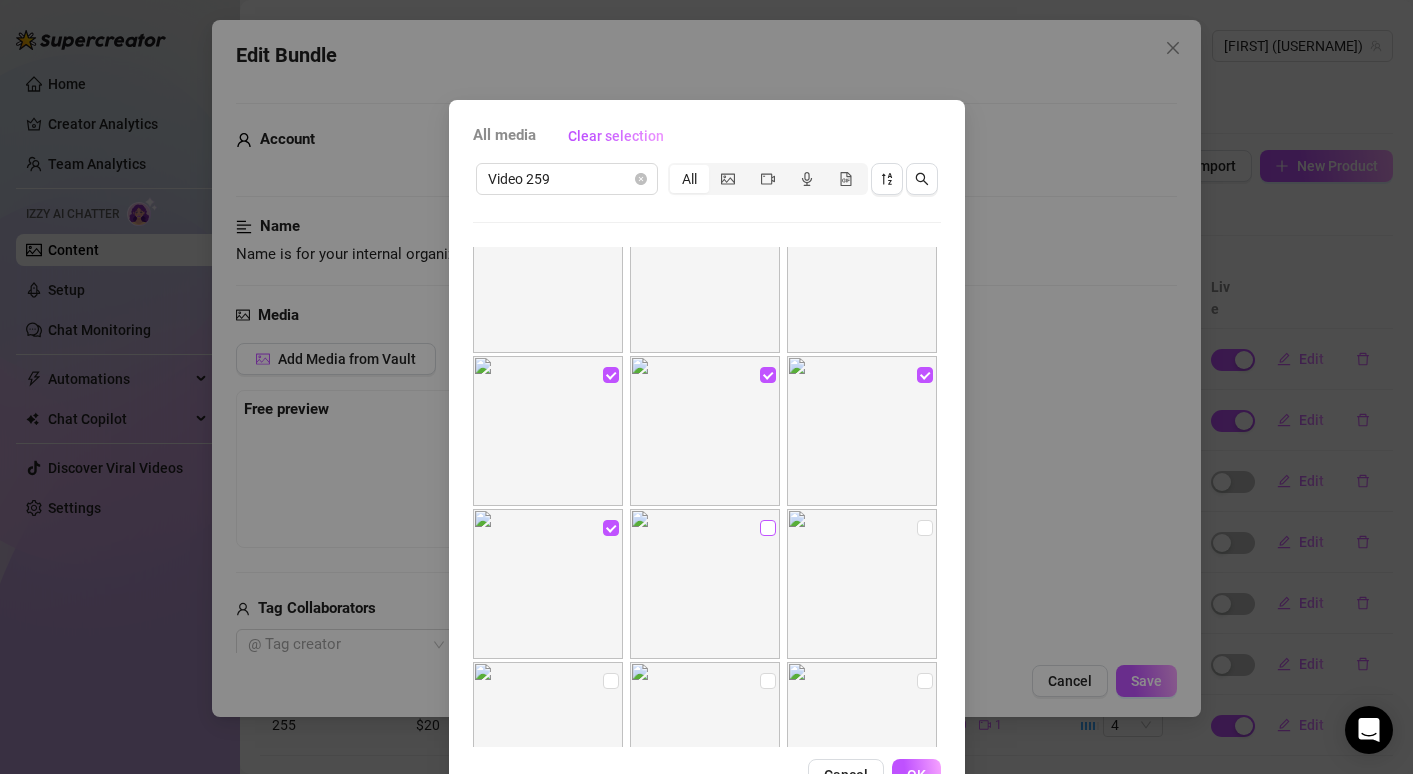 click at bounding box center [768, 528] 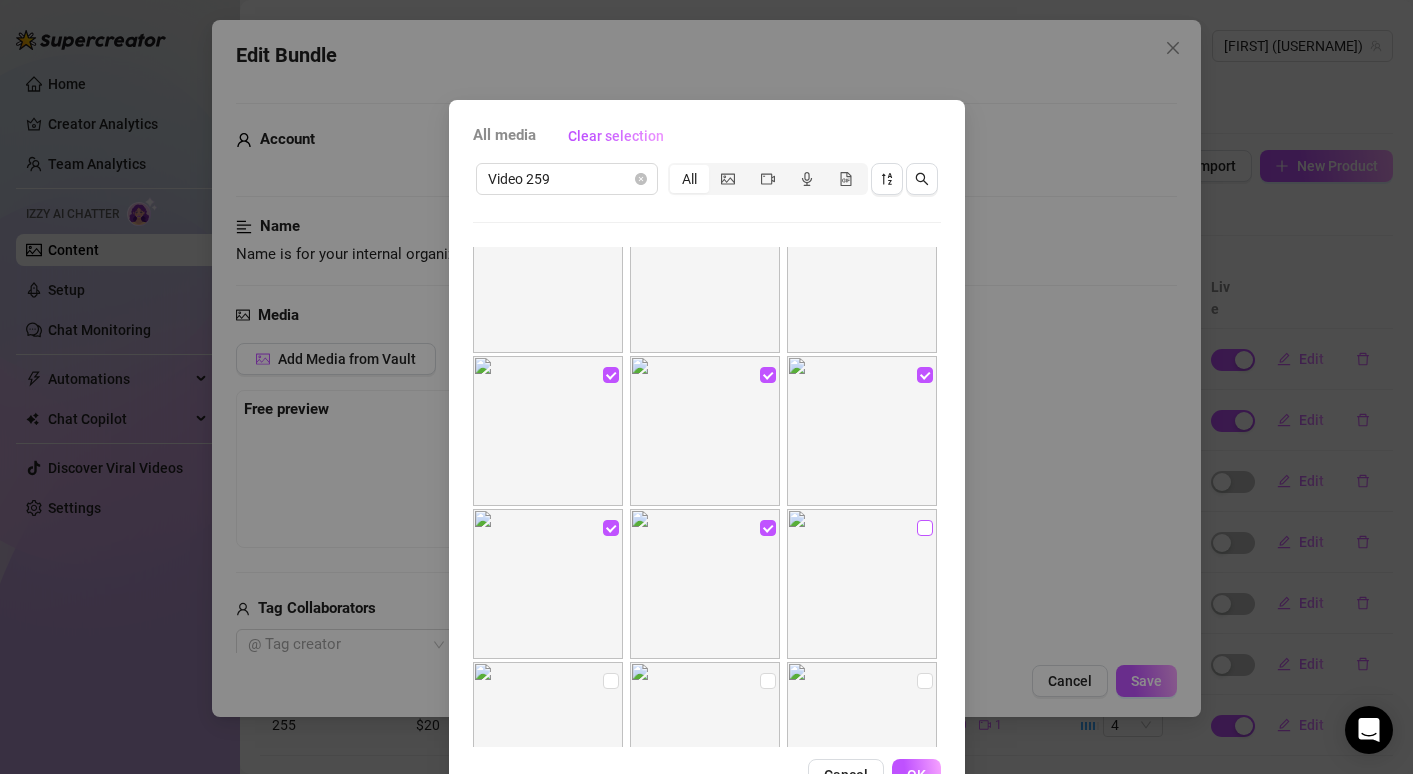 click at bounding box center [925, 528] 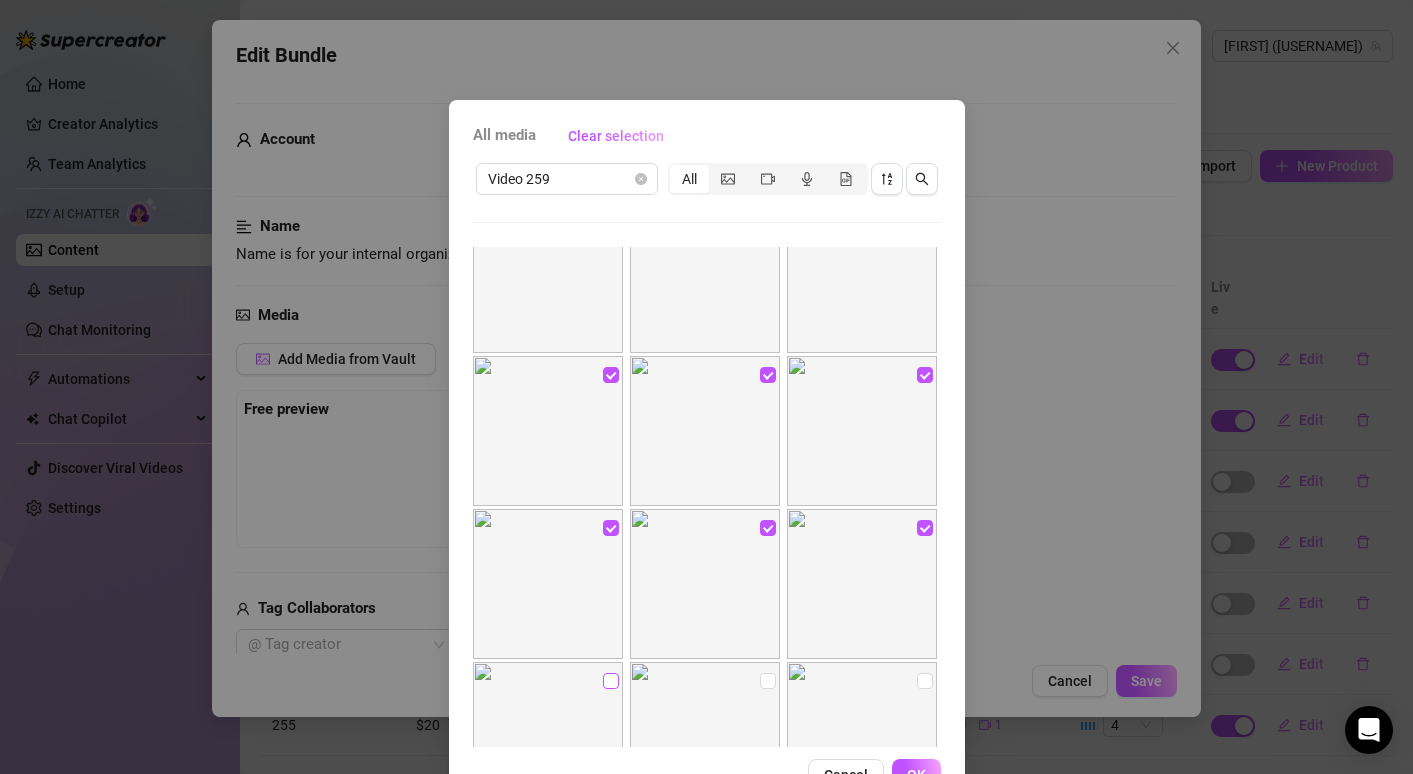 click at bounding box center [611, 681] 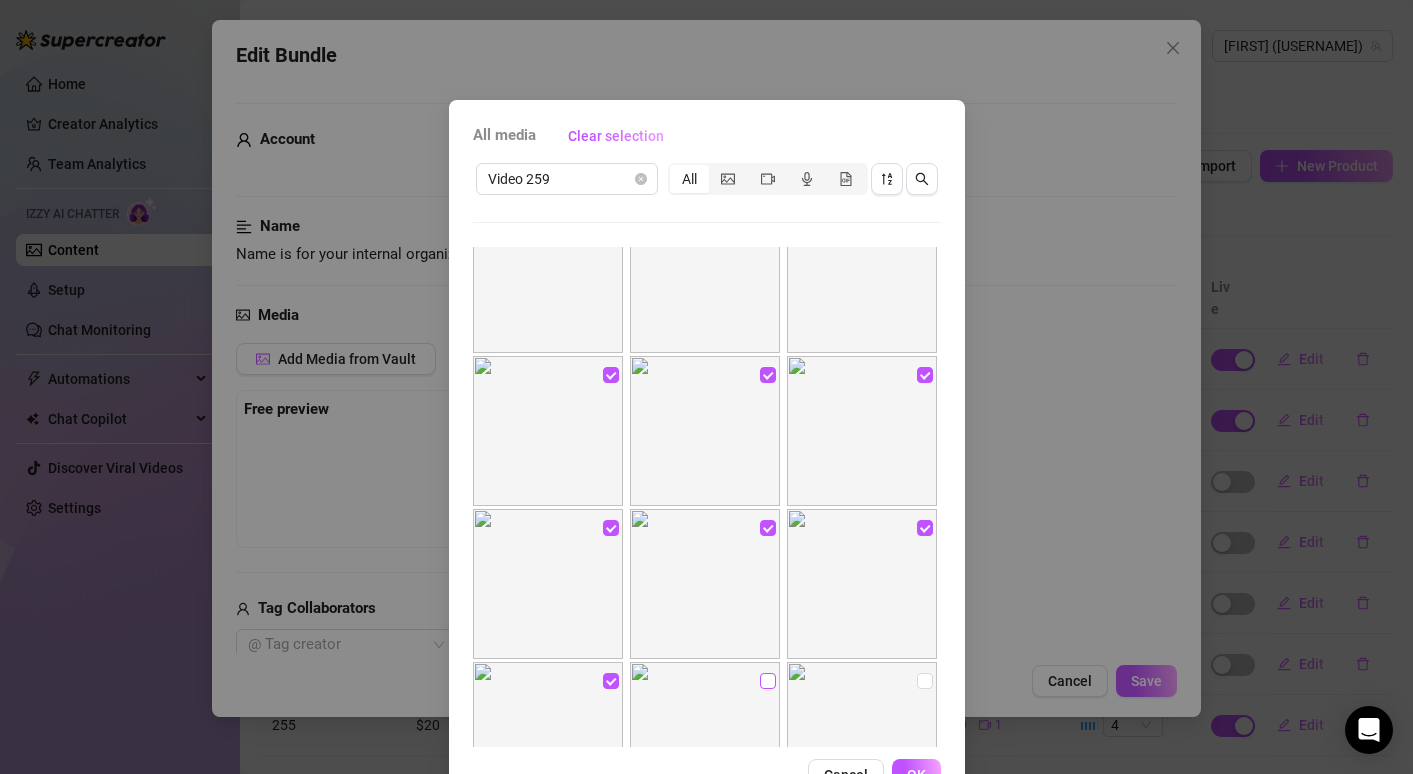 click at bounding box center (768, 681) 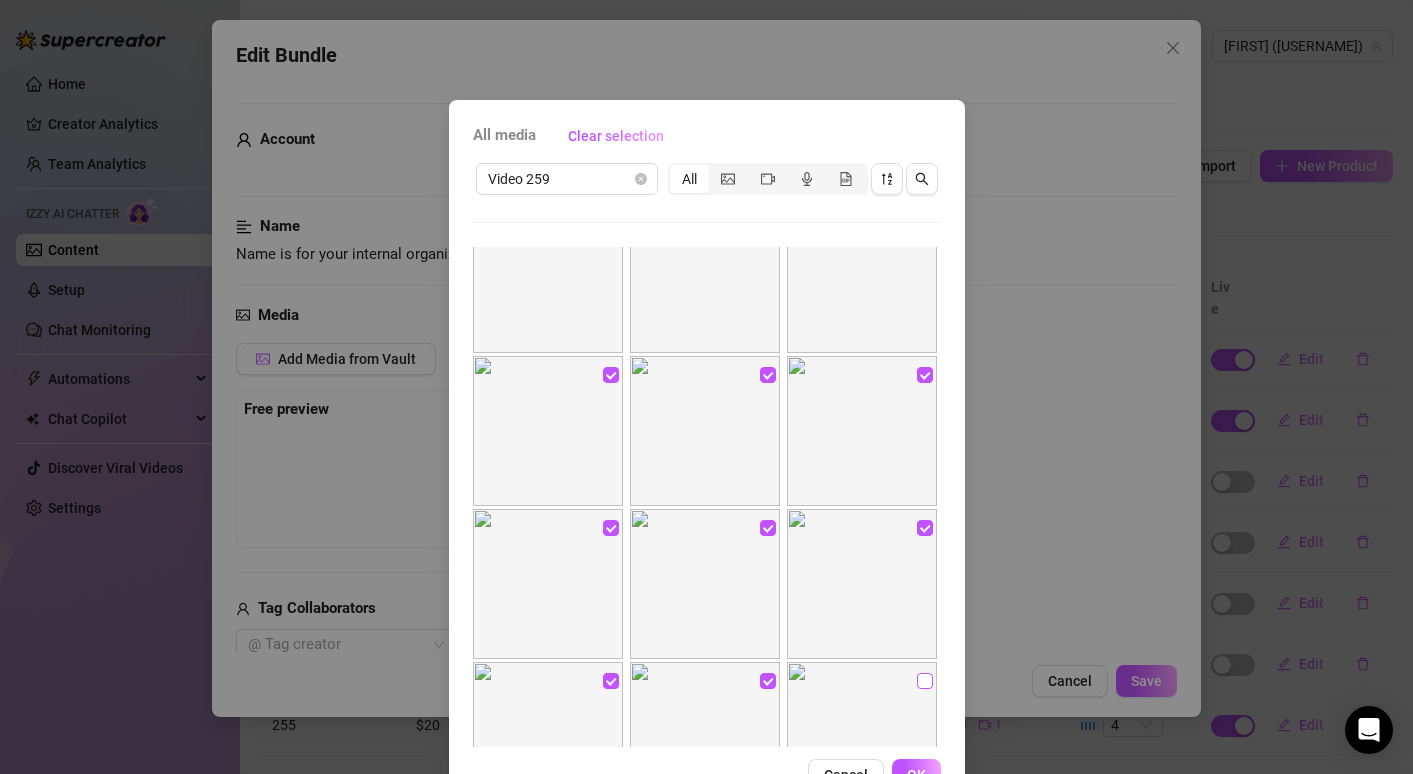 click at bounding box center [925, 681] 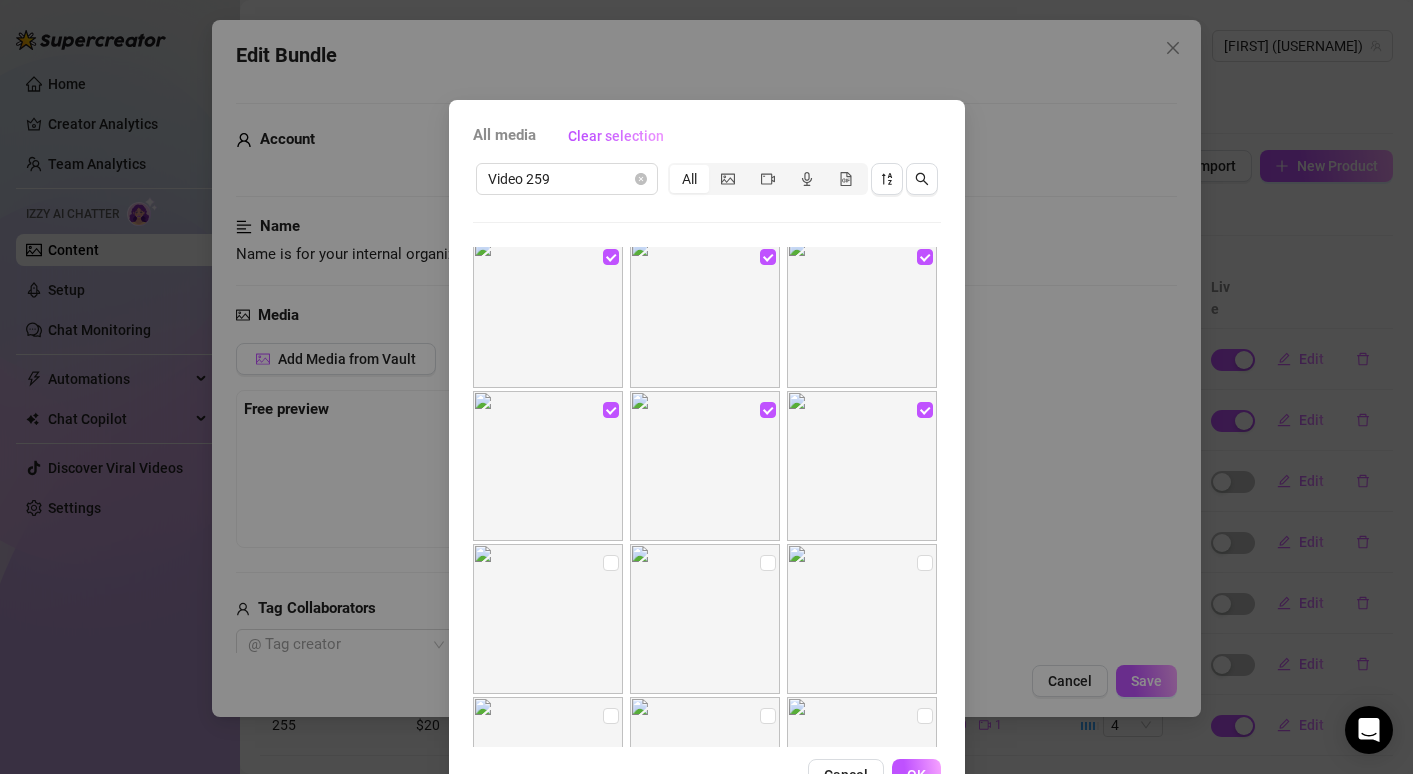 scroll, scrollTop: 629, scrollLeft: 0, axis: vertical 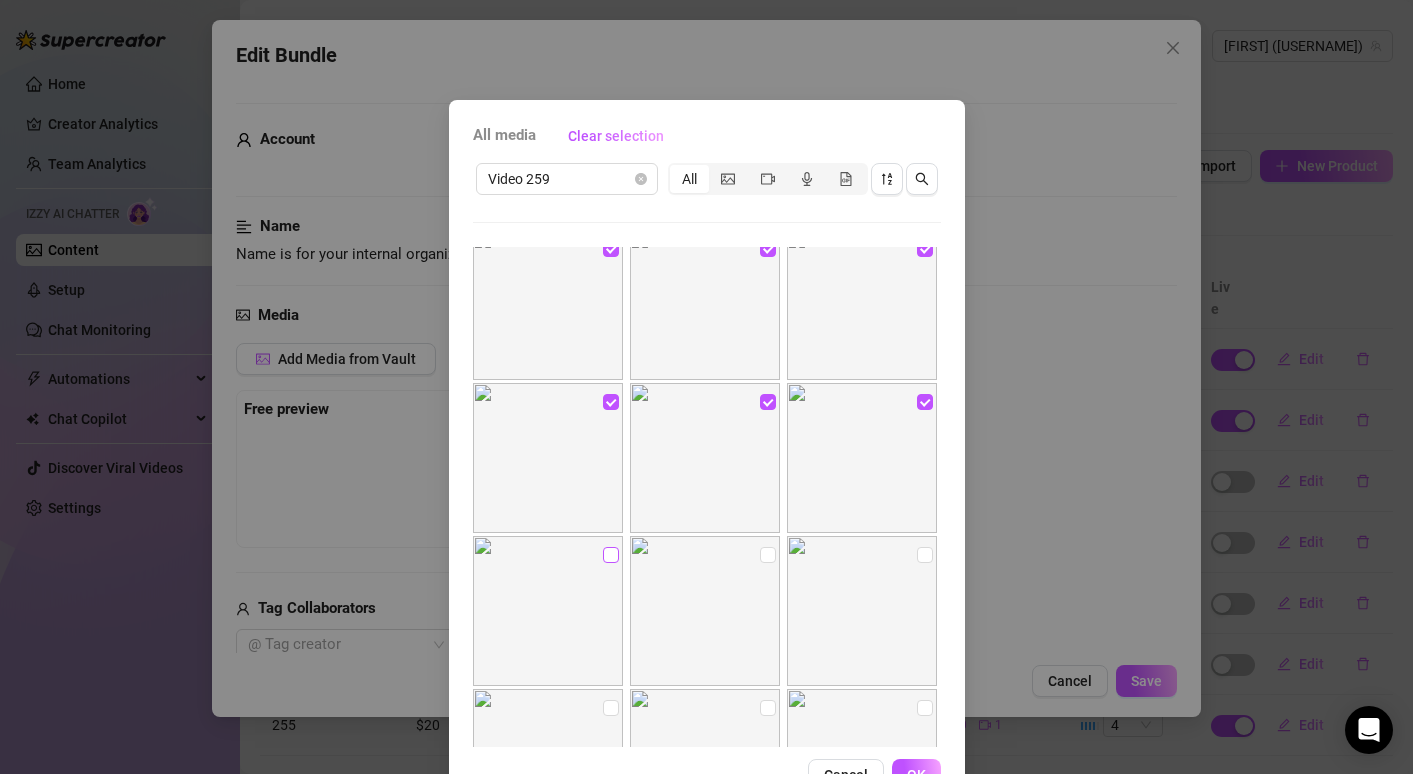 click at bounding box center (611, 555) 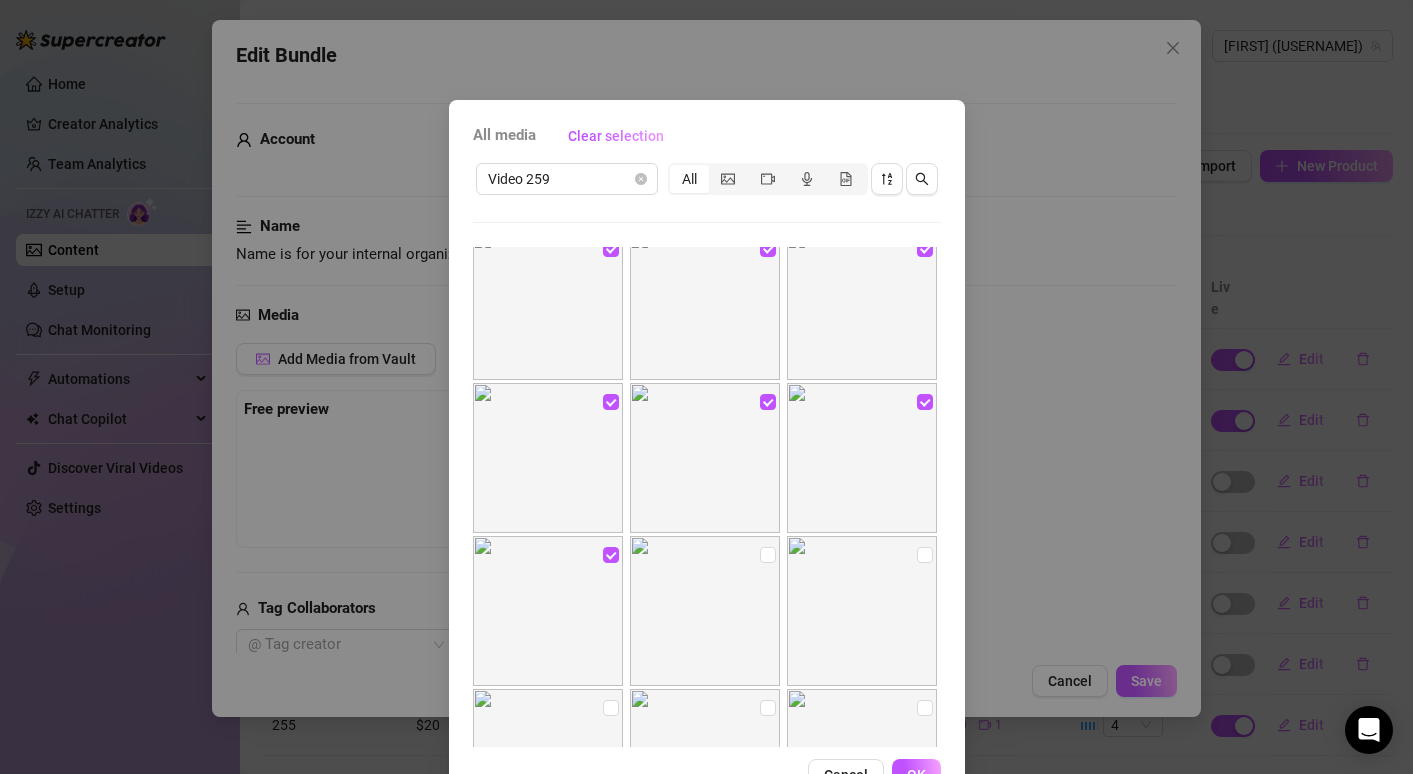 click at bounding box center (705, 611) 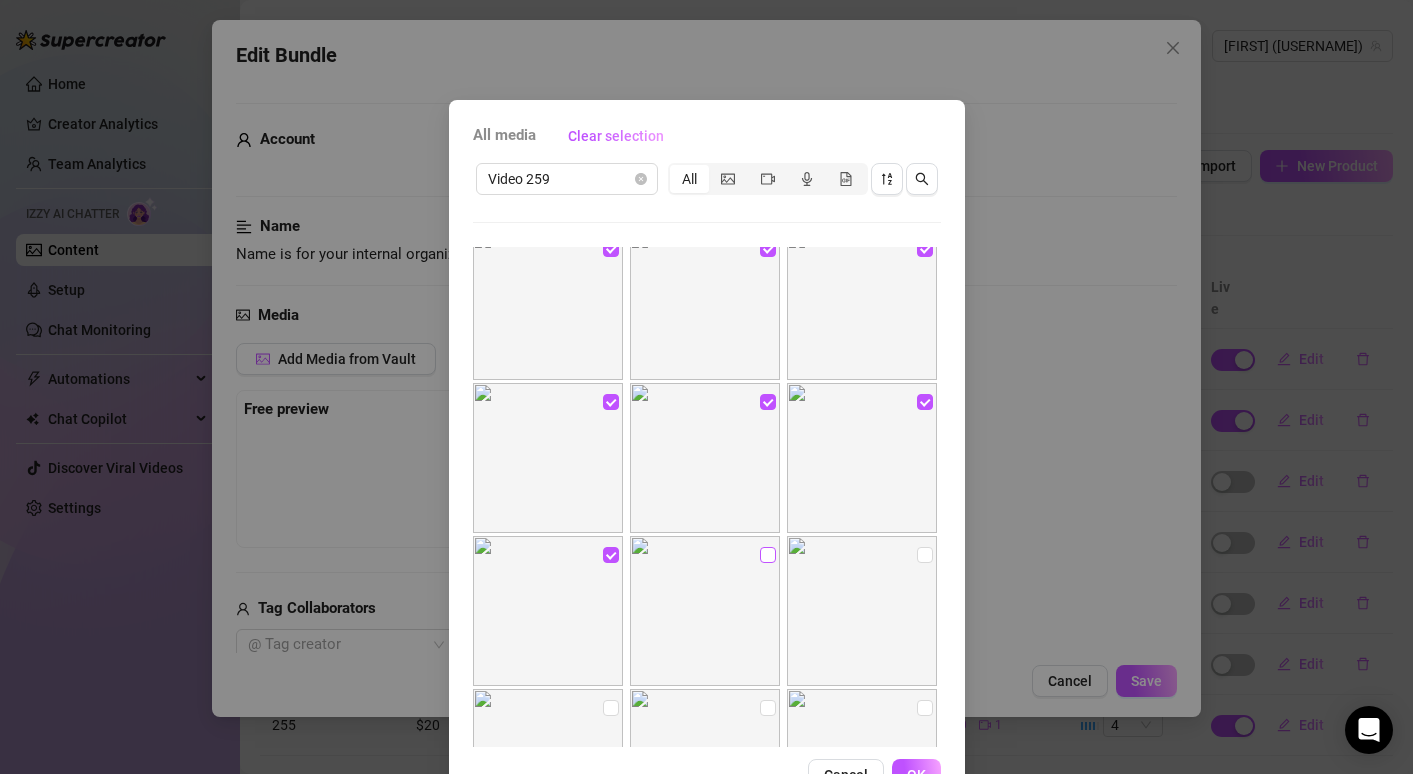 click at bounding box center [768, 555] 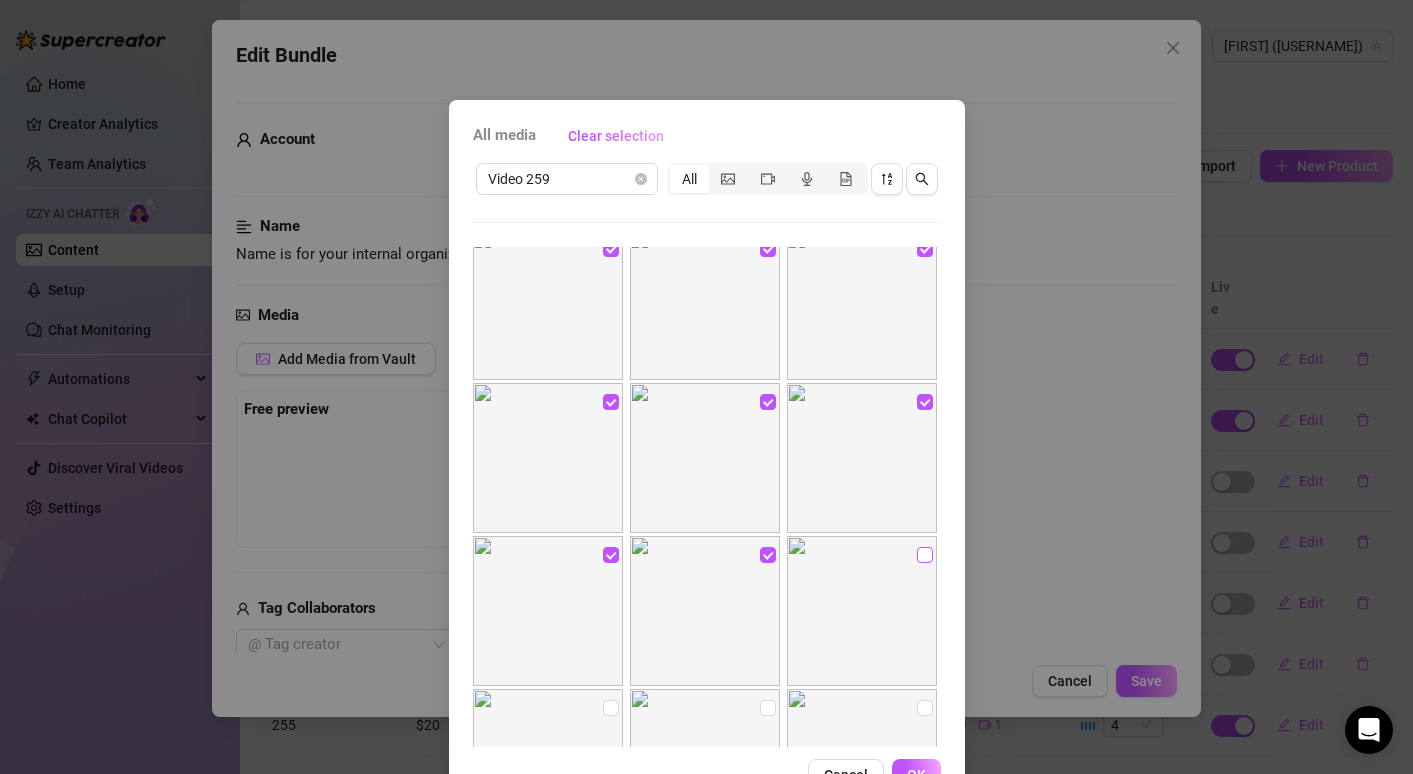 click at bounding box center (925, 555) 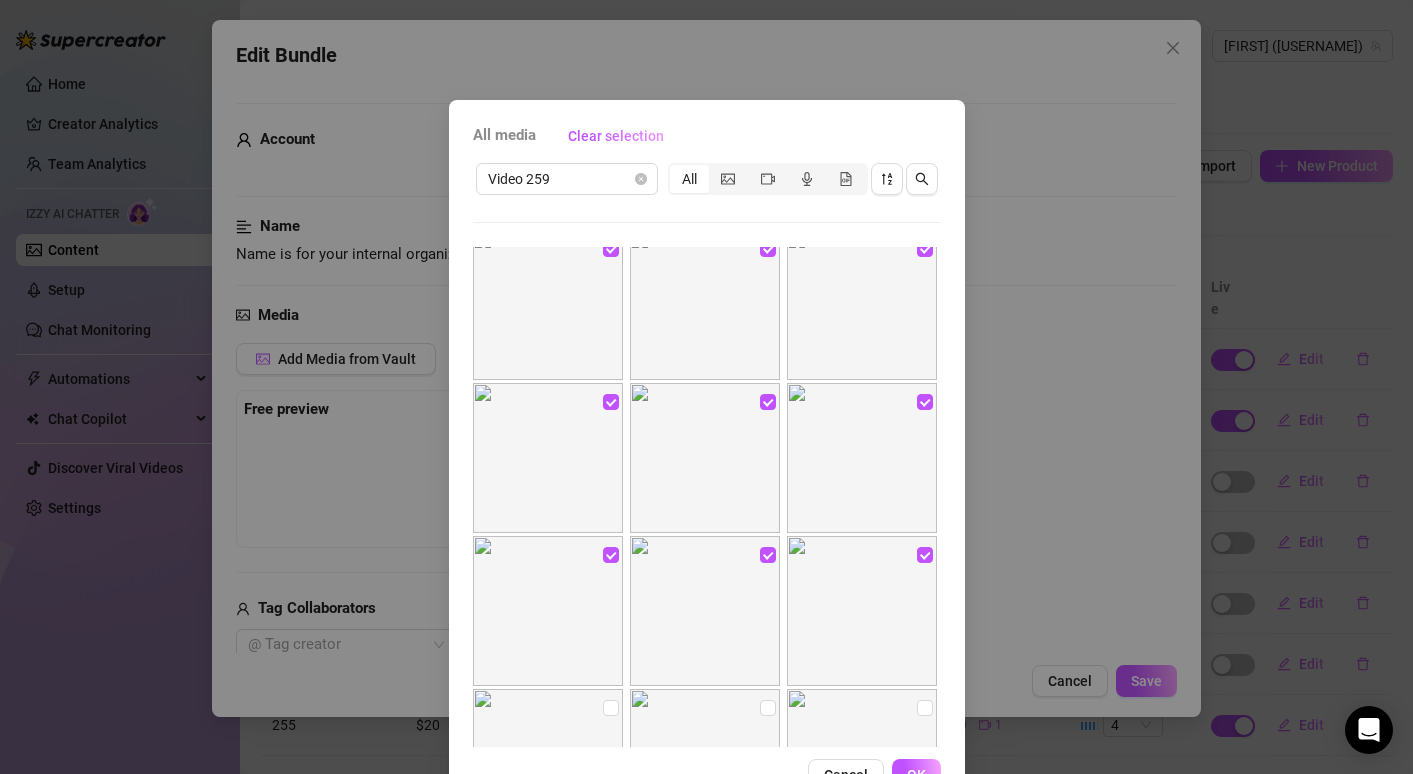 scroll, scrollTop: 925, scrollLeft: 0, axis: vertical 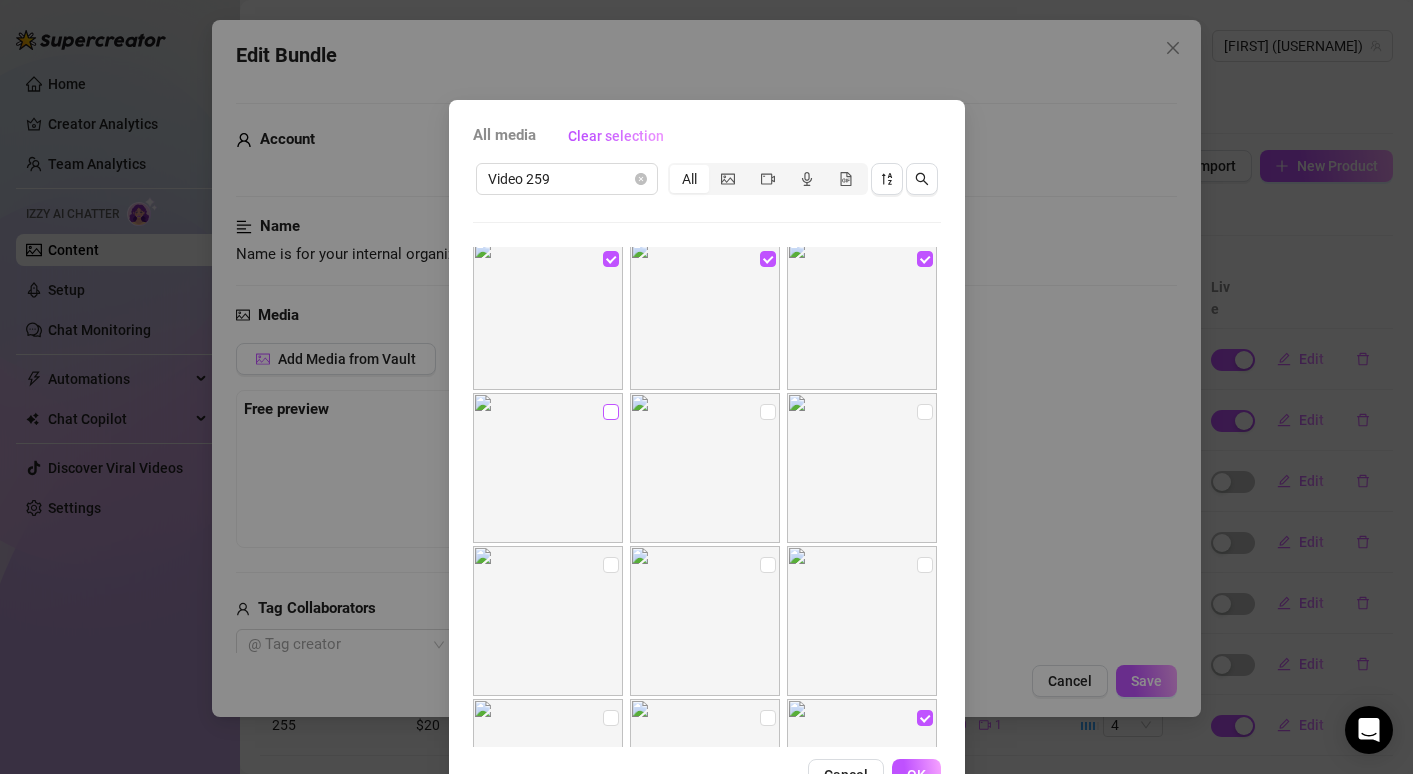 click at bounding box center [611, 412] 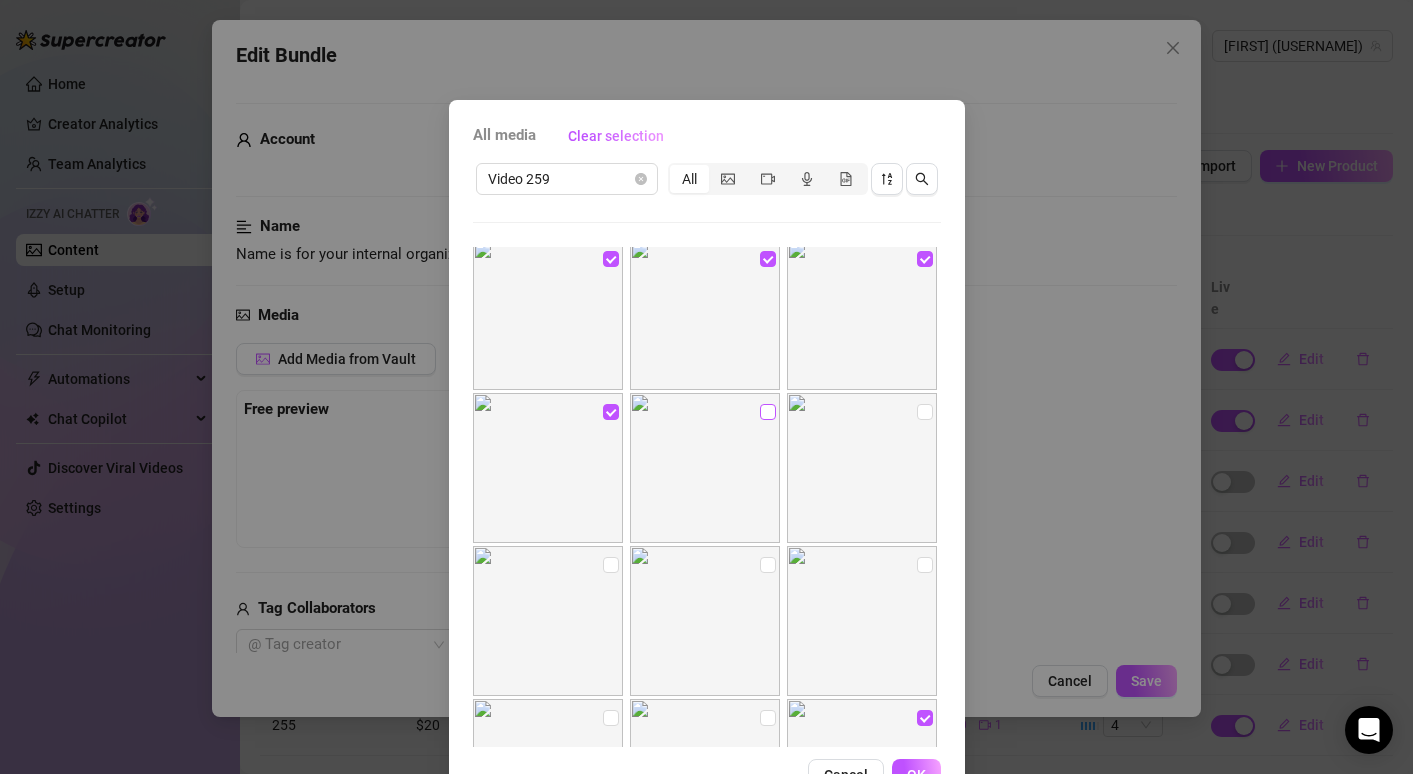 click at bounding box center [768, 412] 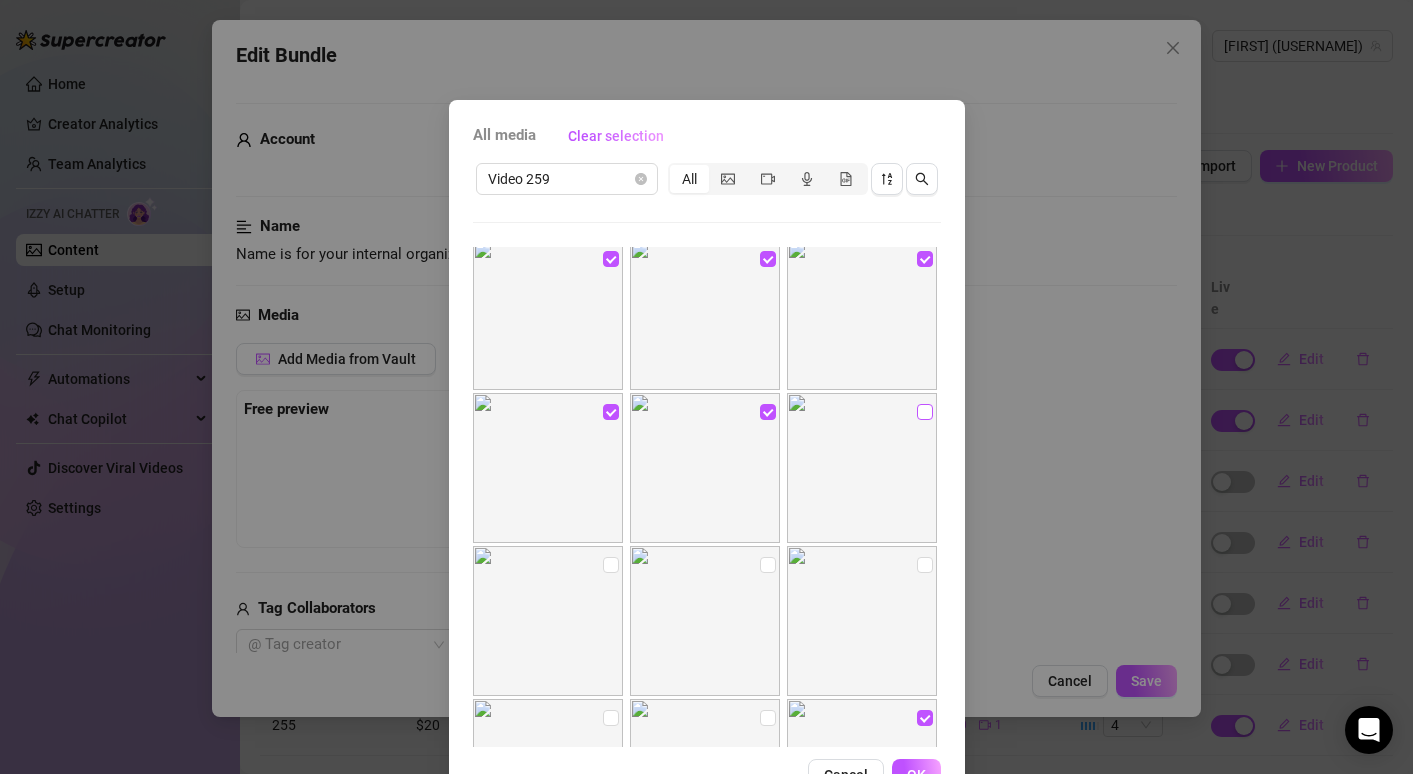 click at bounding box center [925, 412] 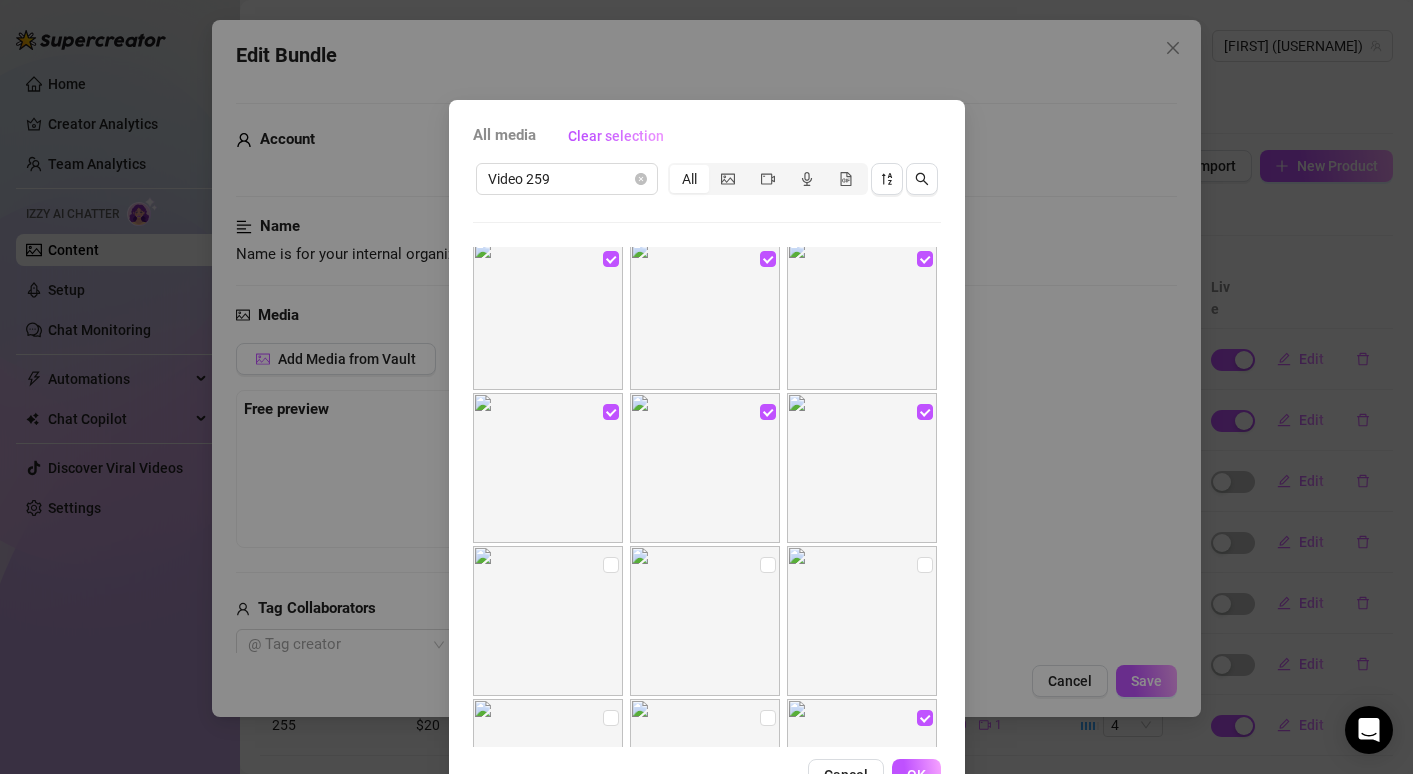 click at bounding box center [548, 621] 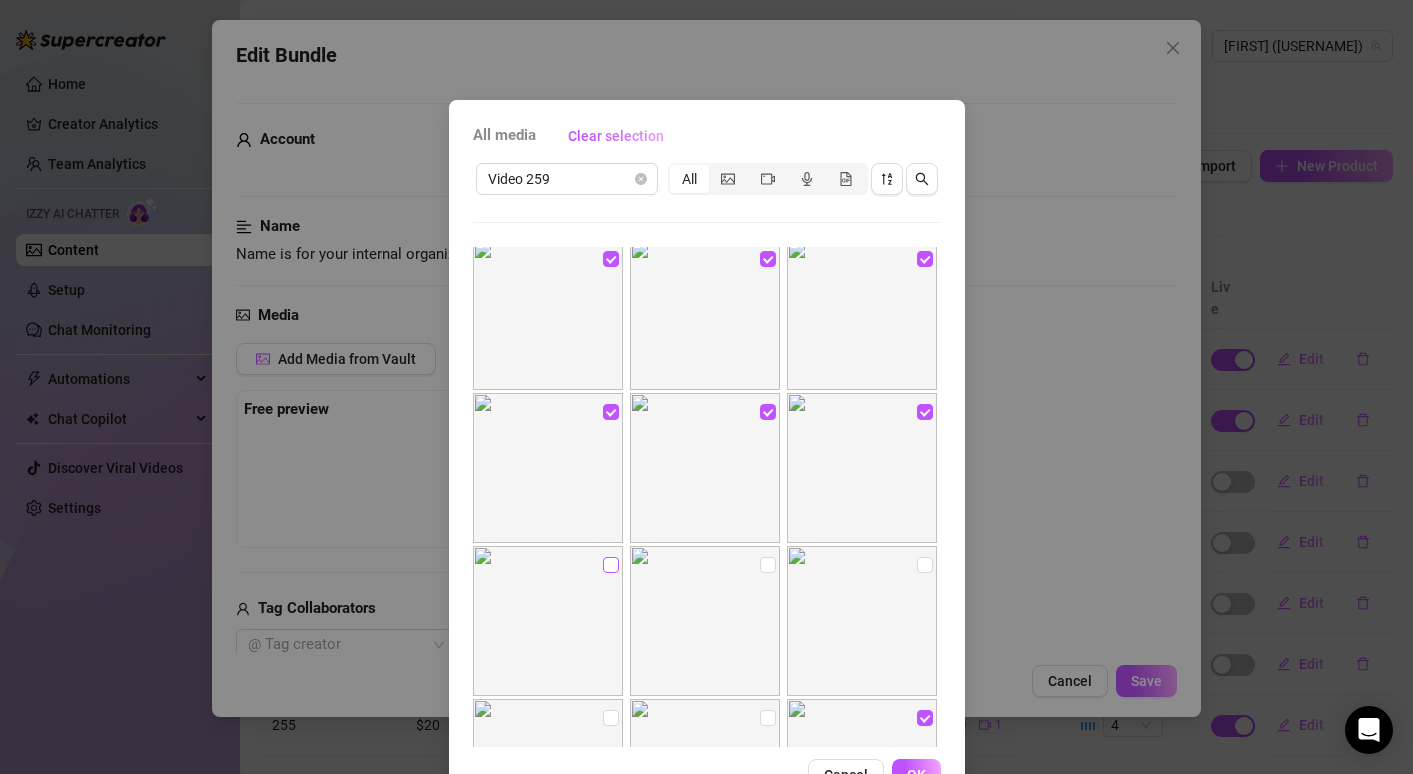 click at bounding box center [611, 565] 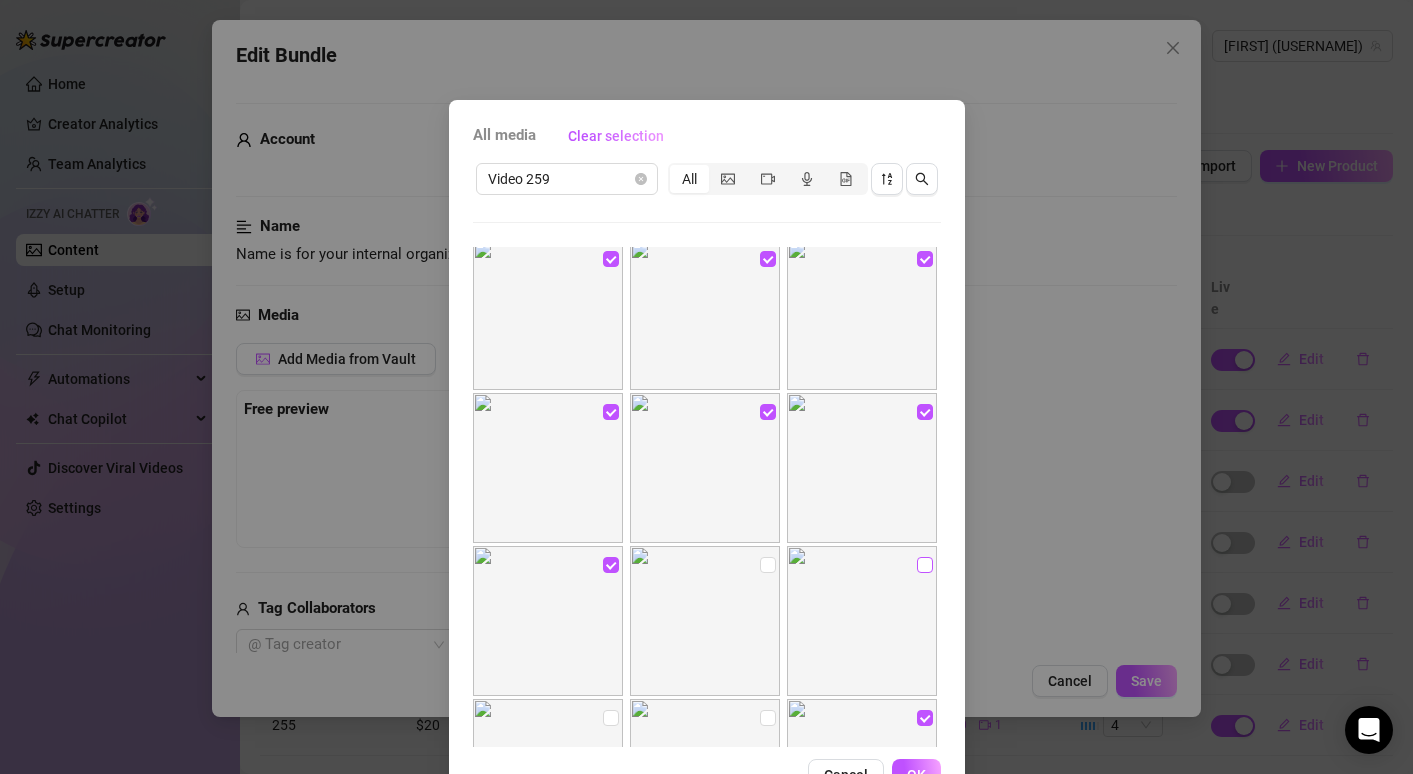 click at bounding box center (925, 565) 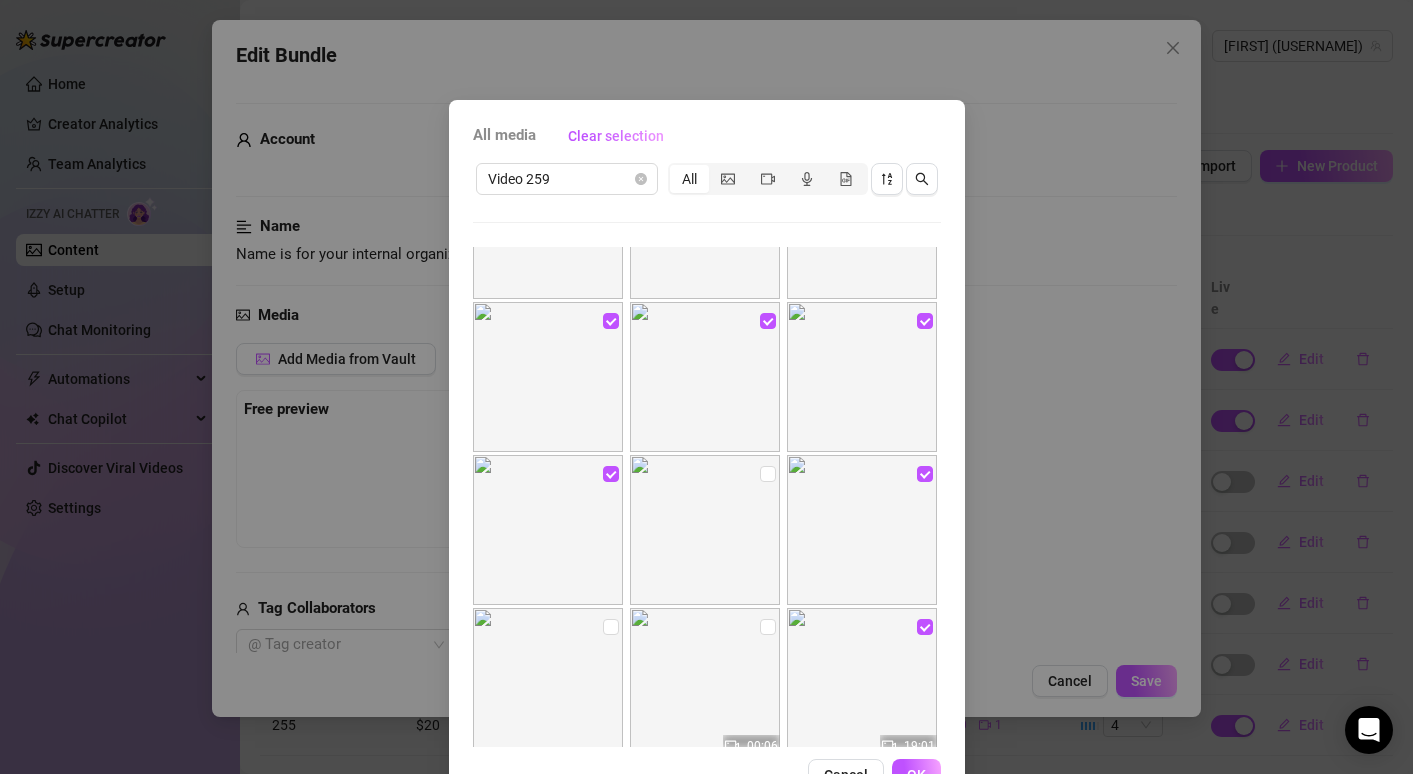 scroll, scrollTop: 1021, scrollLeft: 0, axis: vertical 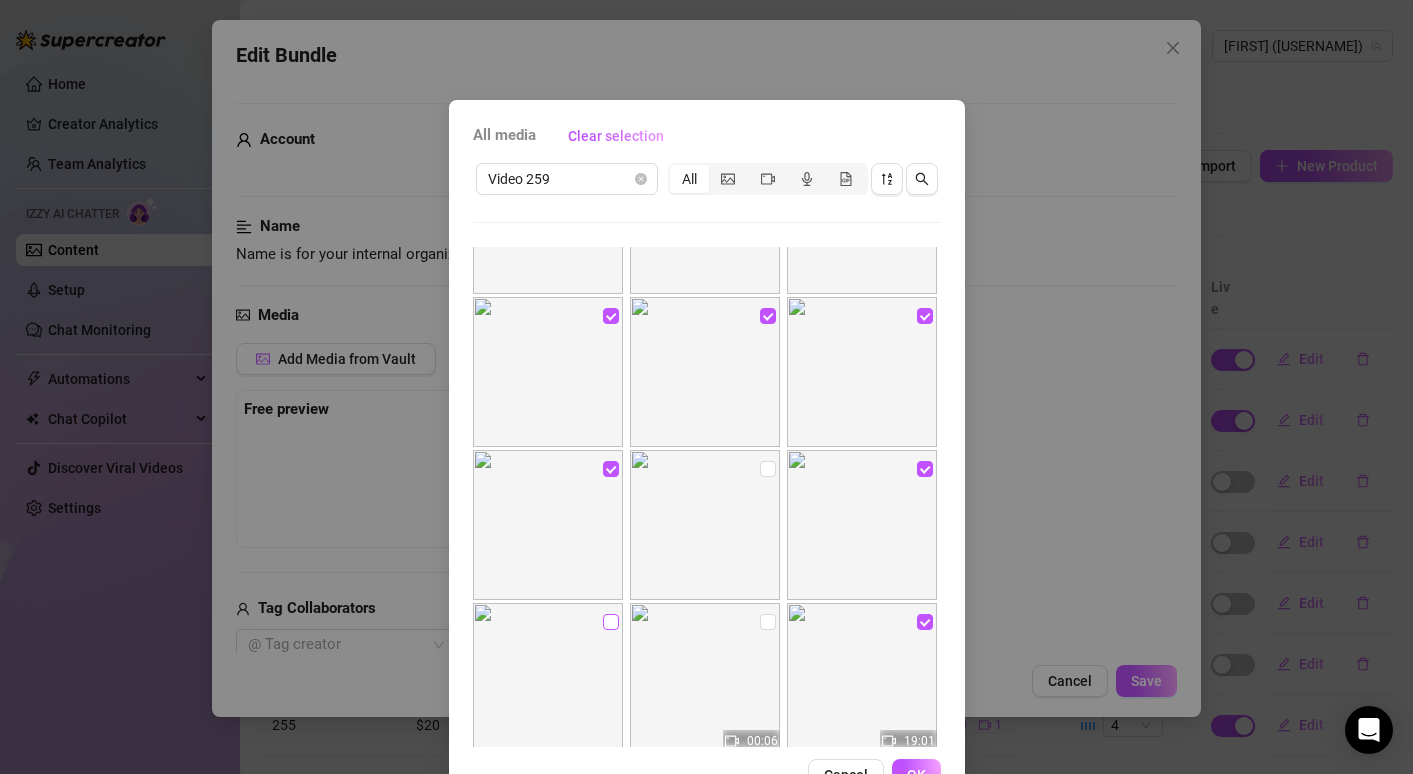 click at bounding box center (611, 622) 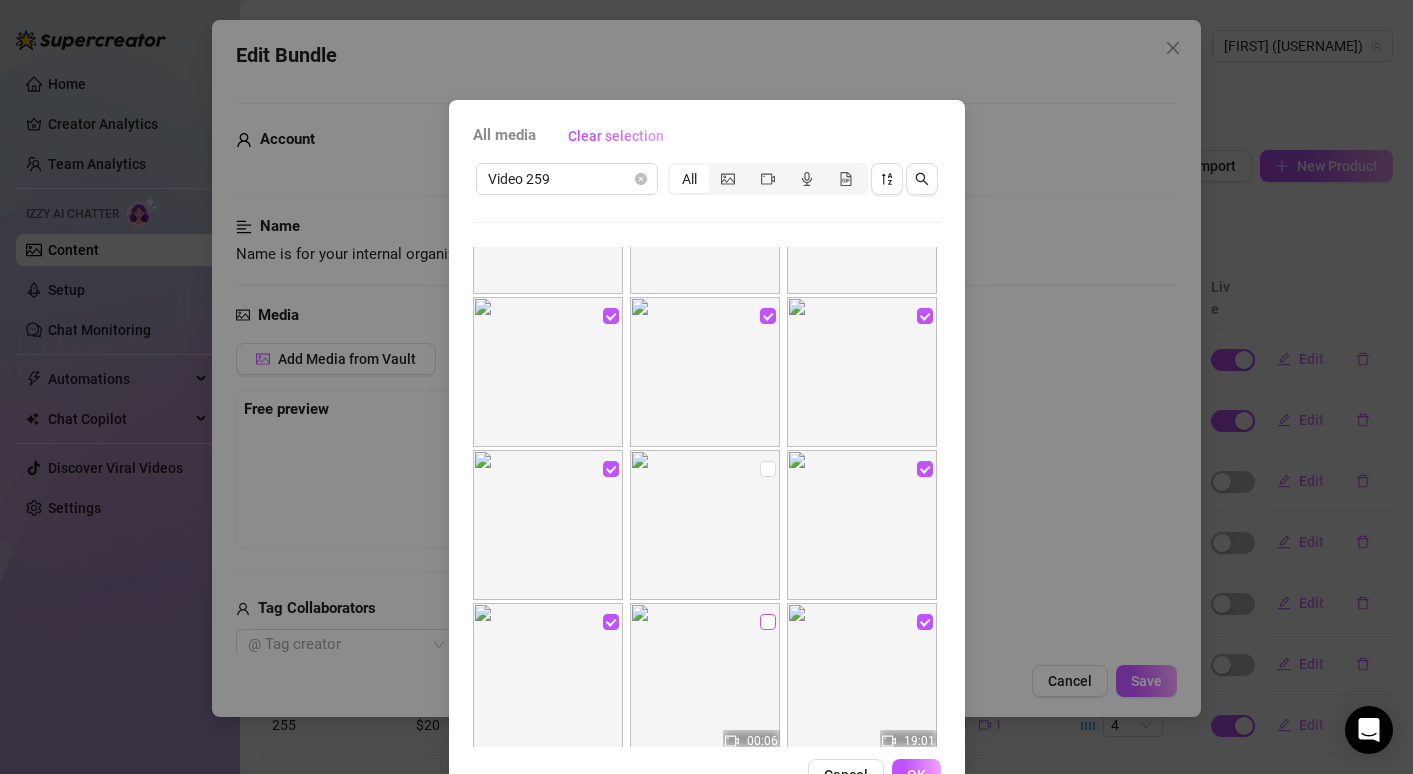 click at bounding box center [768, 622] 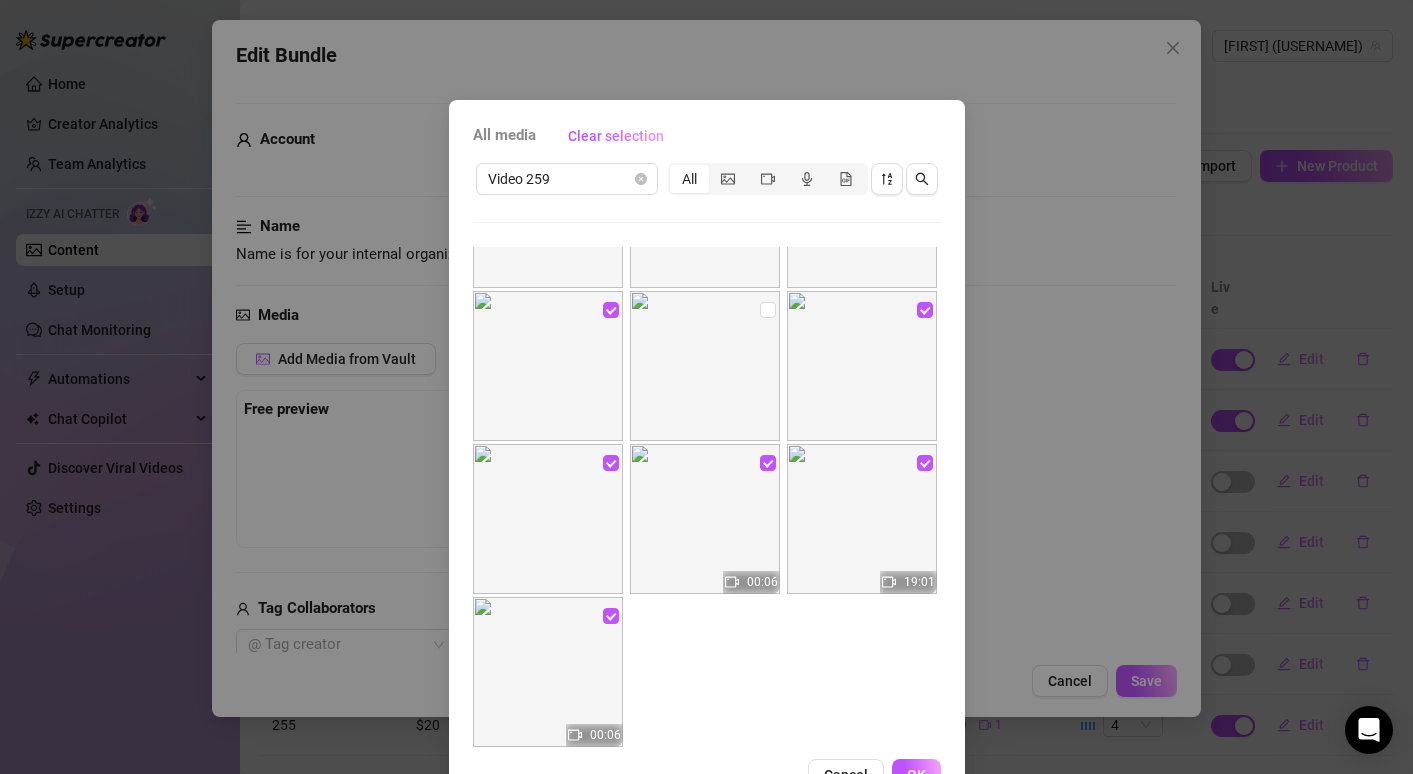 scroll, scrollTop: 1213, scrollLeft: 0, axis: vertical 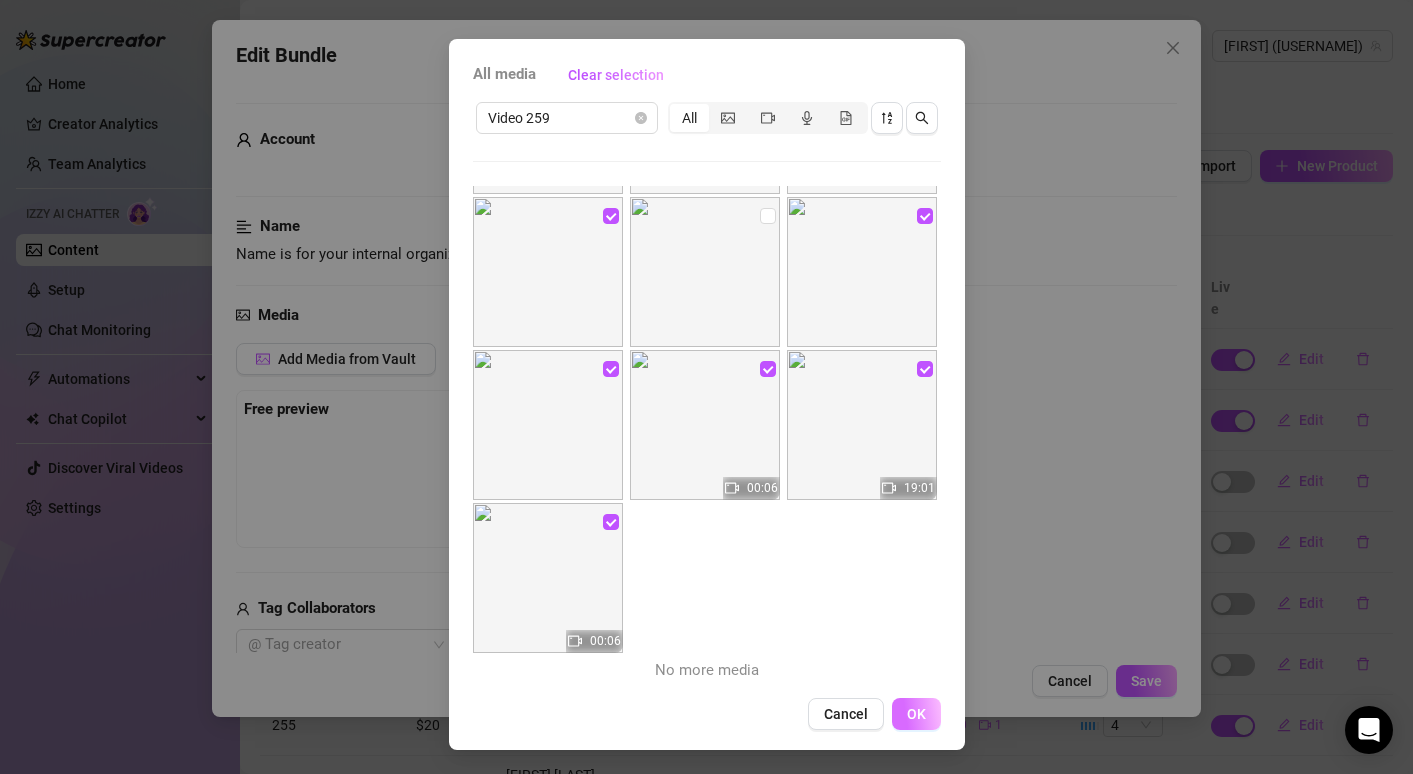click on "OK" at bounding box center [916, 714] 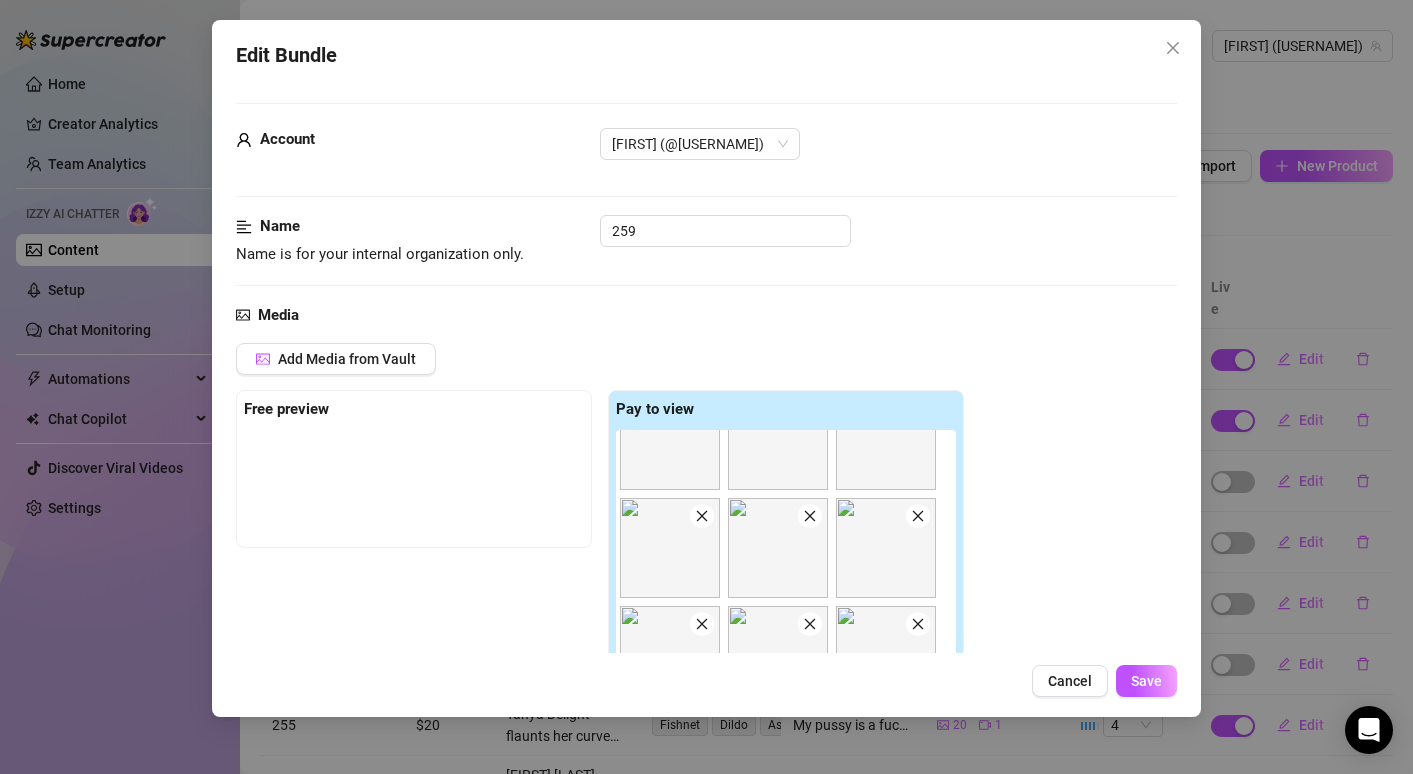 scroll, scrollTop: 730, scrollLeft: 0, axis: vertical 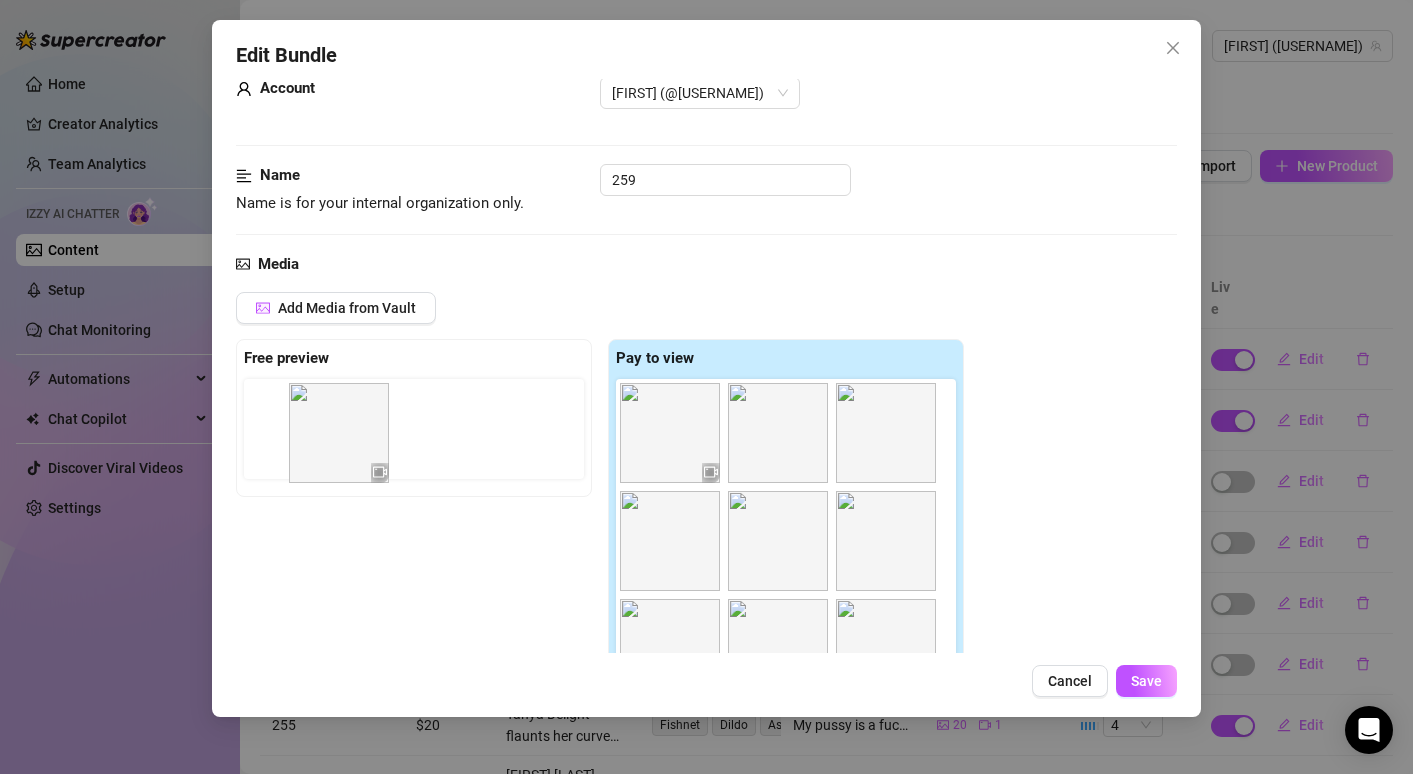drag, startPoint x: 694, startPoint y: 426, endPoint x: 355, endPoint y: 427, distance: 339.00146 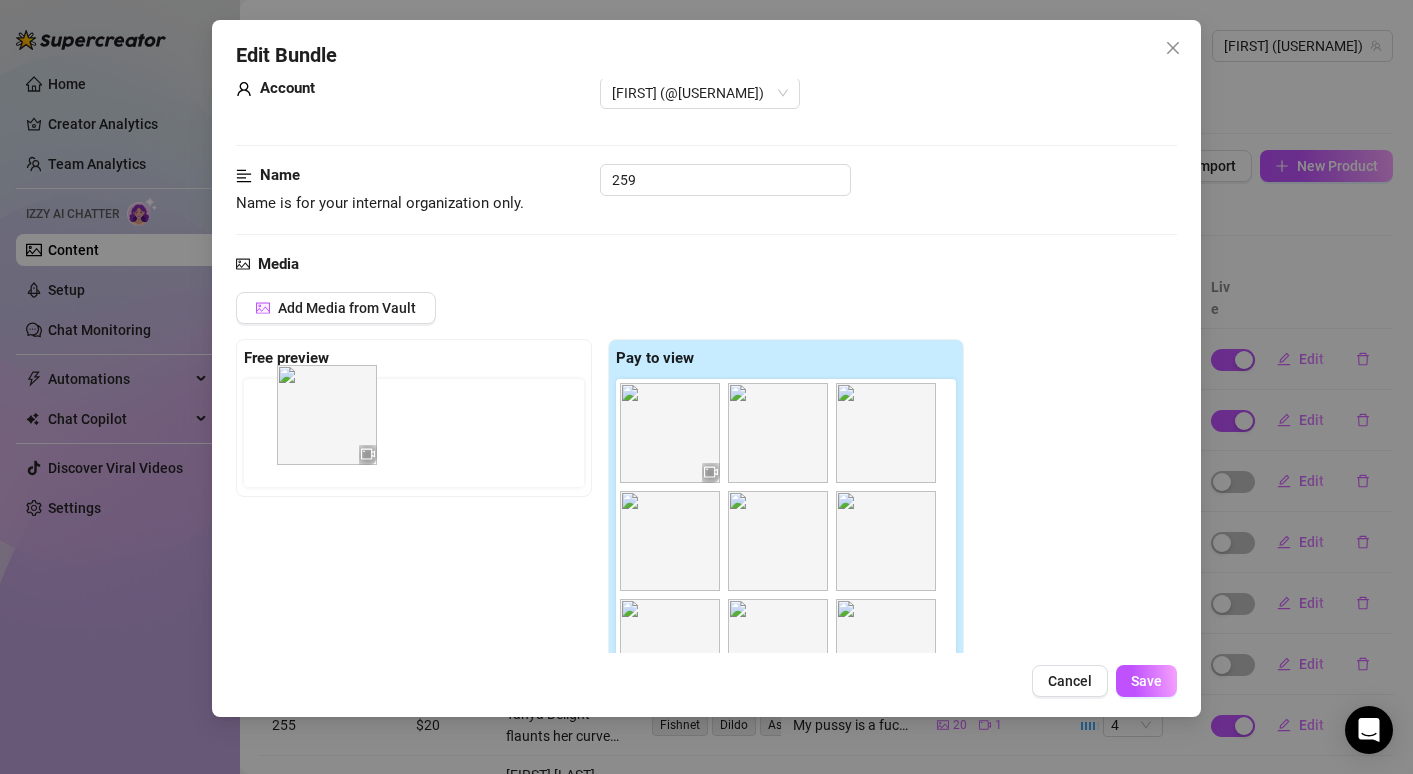 drag, startPoint x: 670, startPoint y: 421, endPoint x: 287, endPoint y: 420, distance: 383.0013 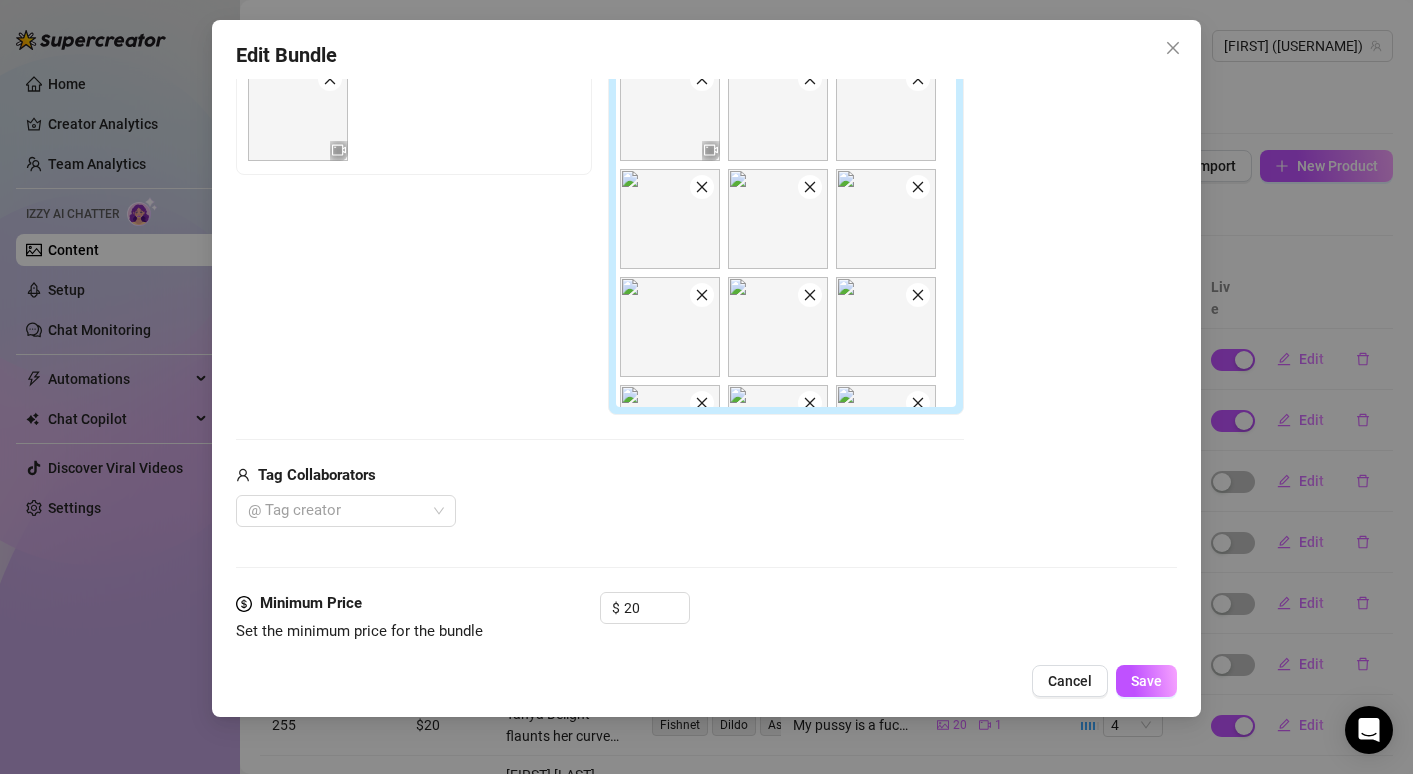 scroll, scrollTop: 676, scrollLeft: 0, axis: vertical 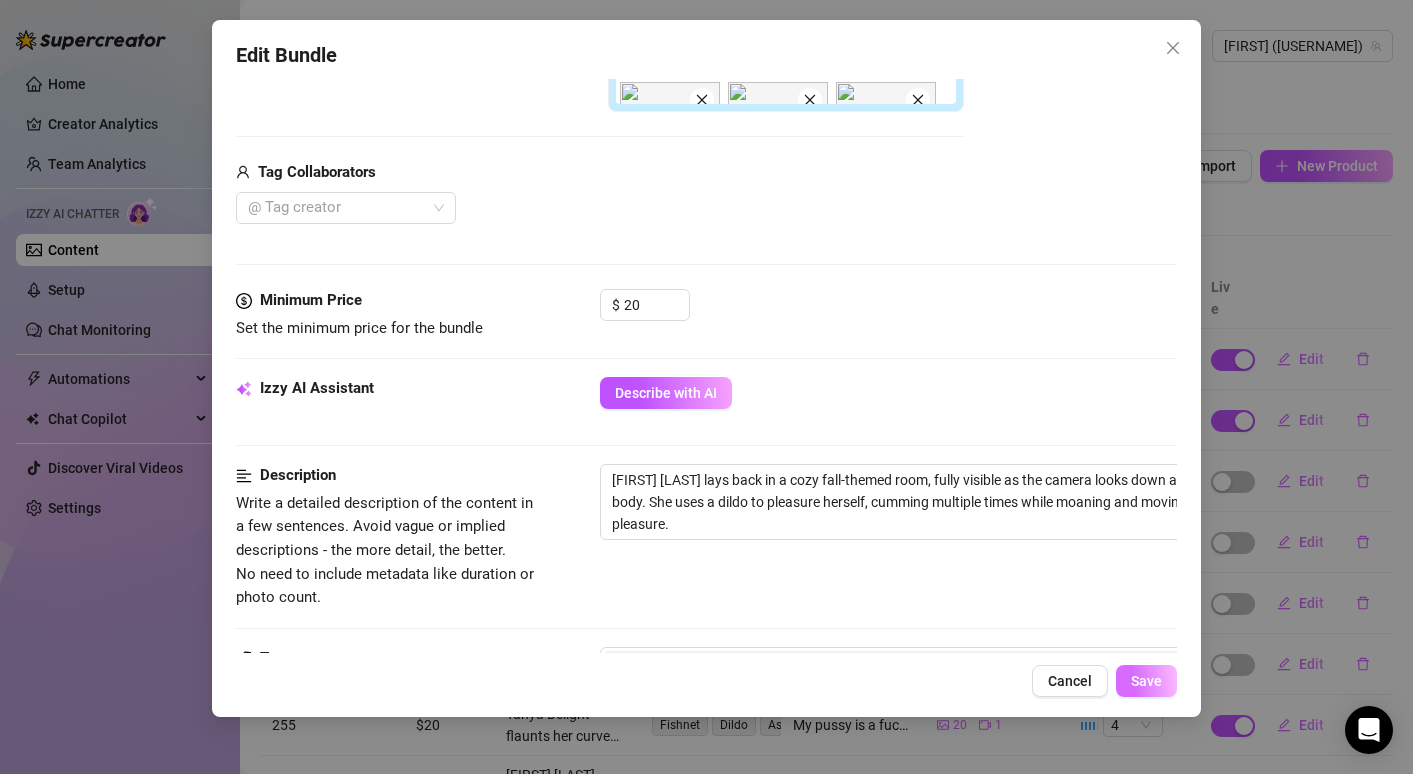 click on "Save" at bounding box center [1146, 681] 